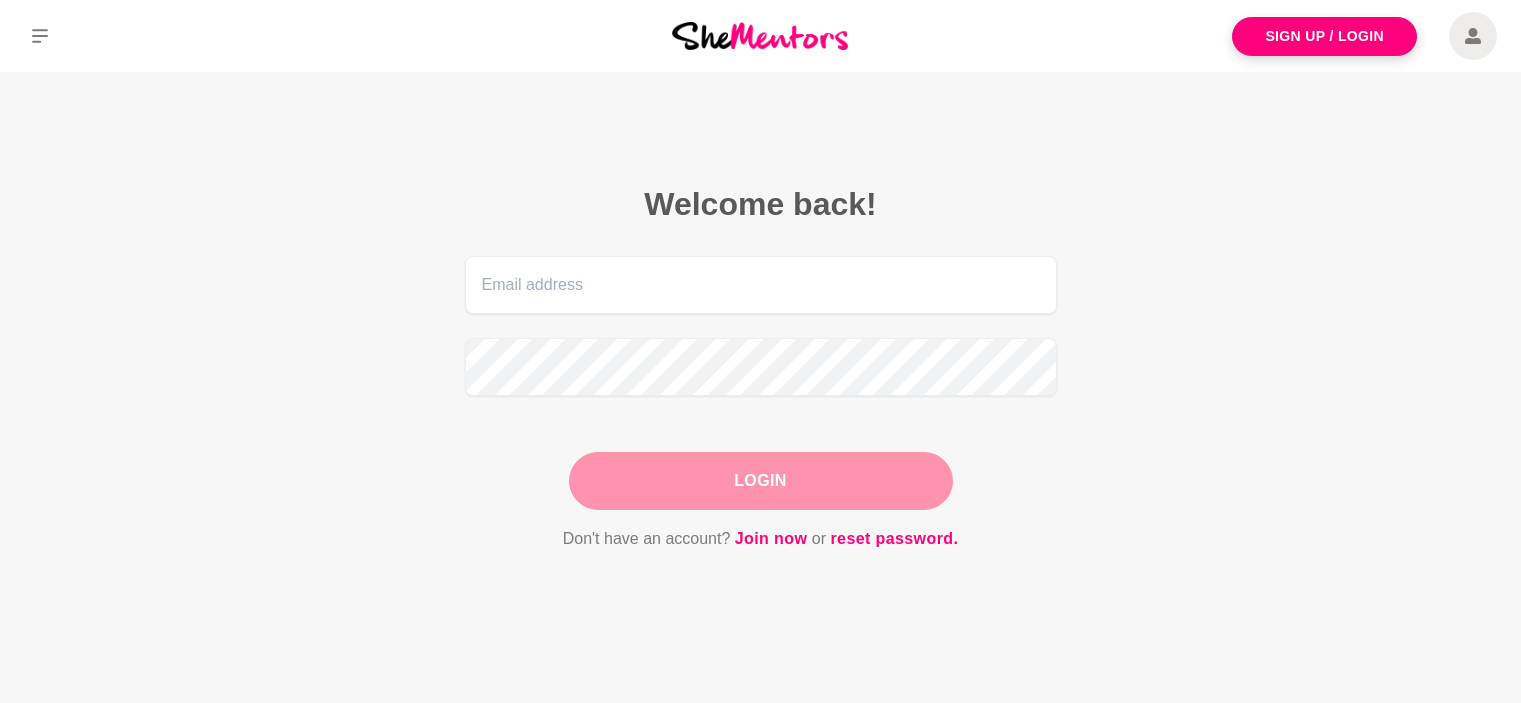 scroll, scrollTop: 0, scrollLeft: 0, axis: both 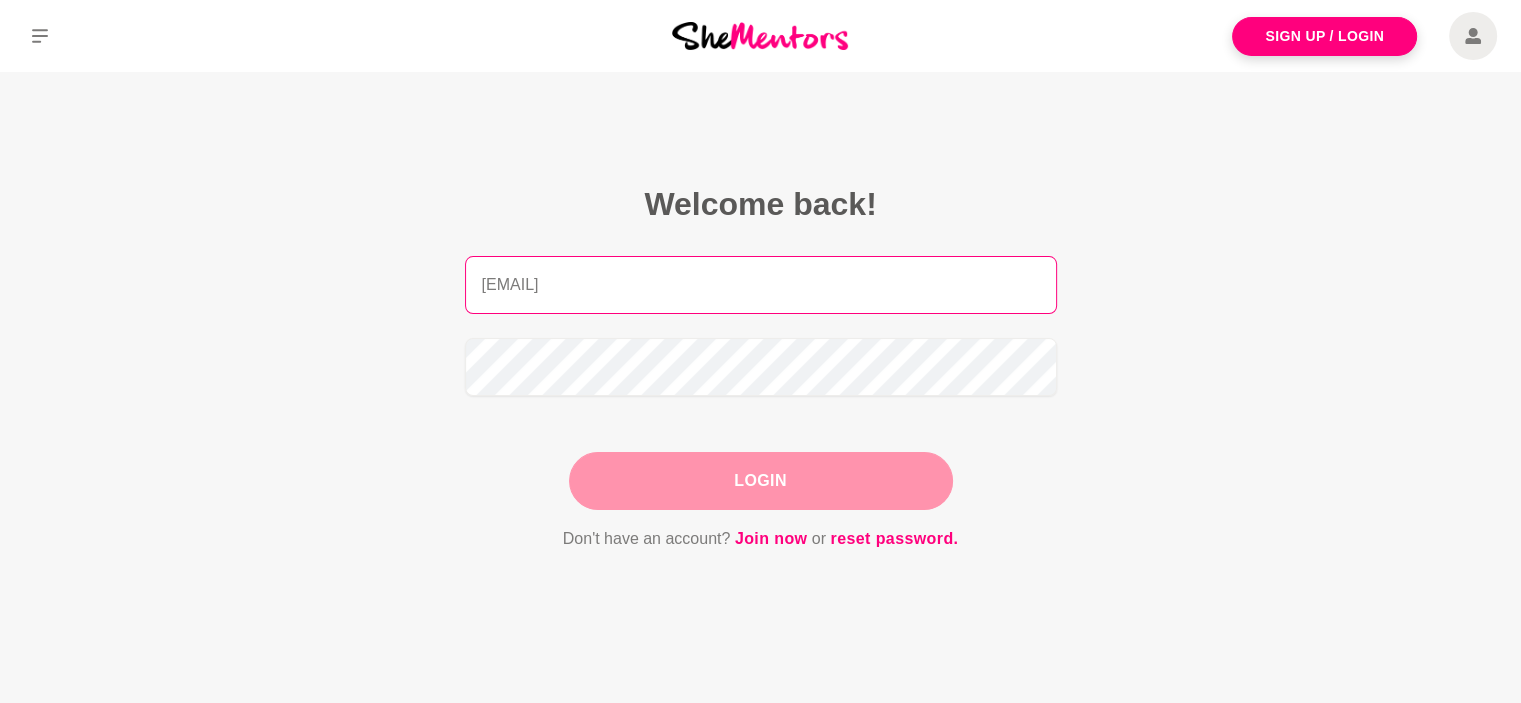 type on "[EMAIL]" 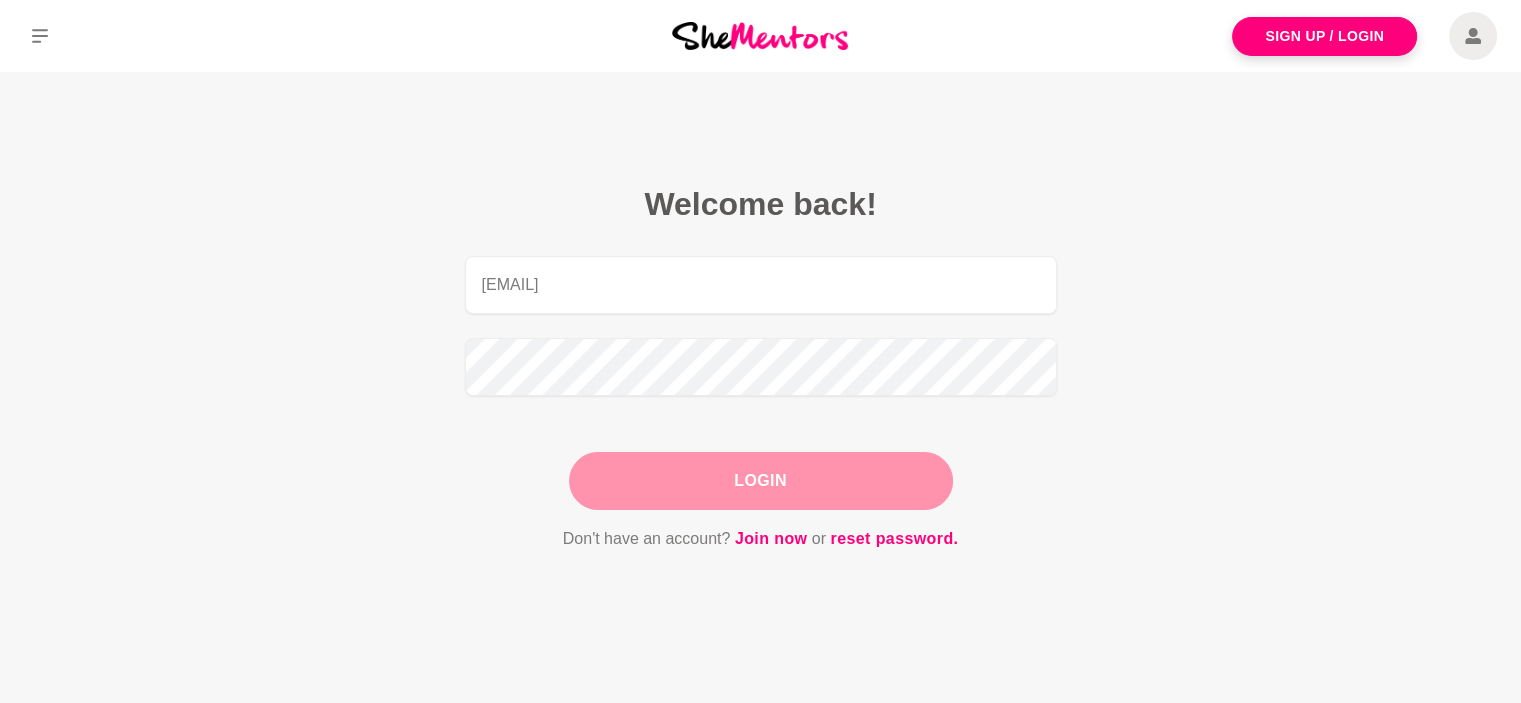 click on "Login" at bounding box center (761, 481) 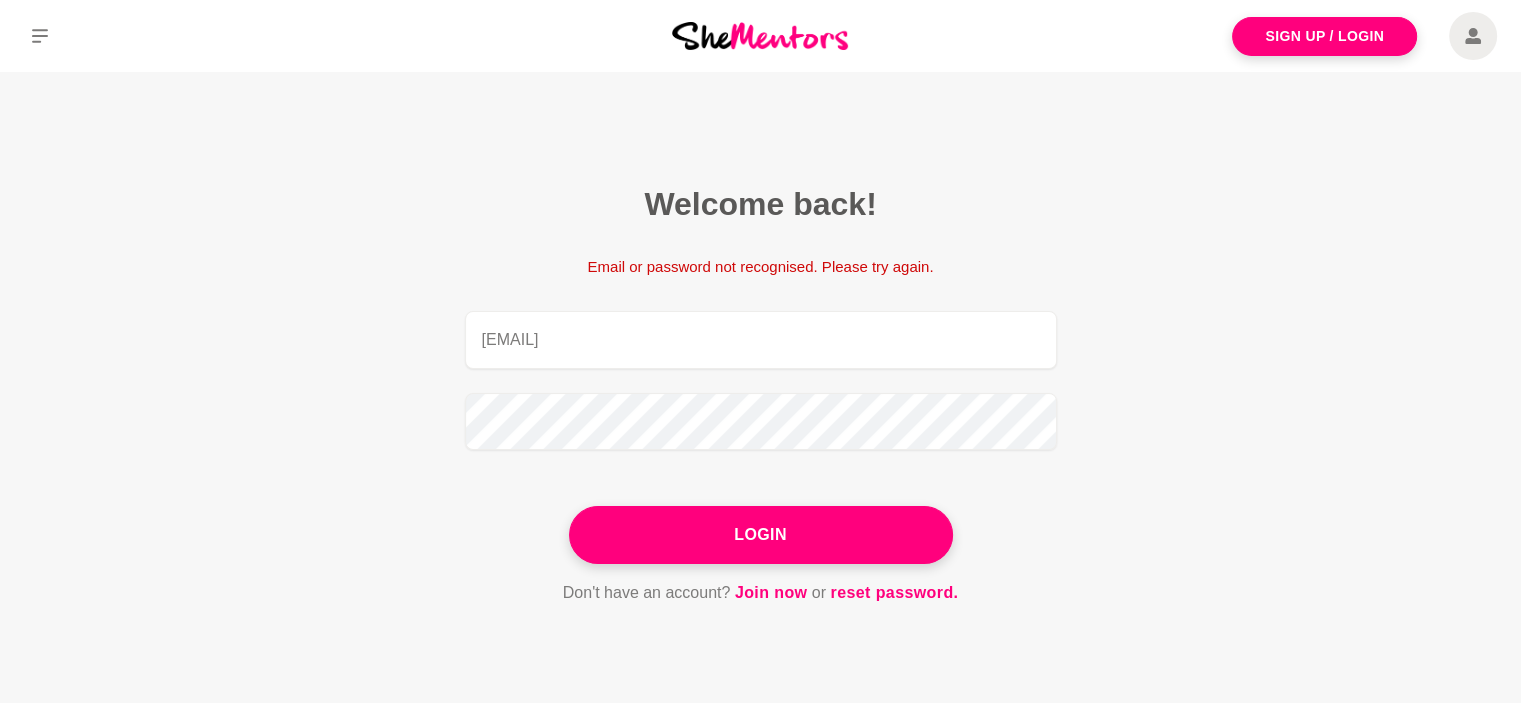 click on "Login" at bounding box center [761, 535] 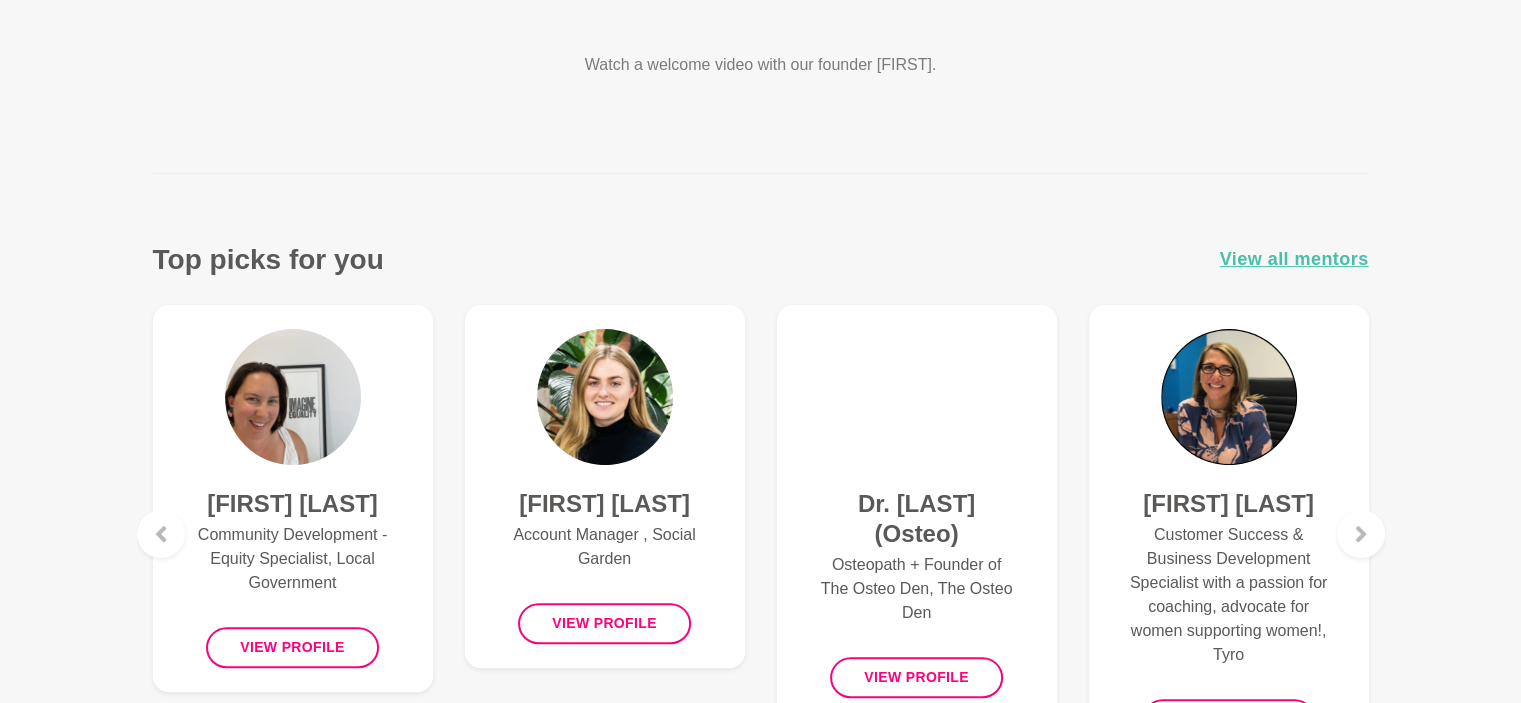 scroll, scrollTop: 700, scrollLeft: 0, axis: vertical 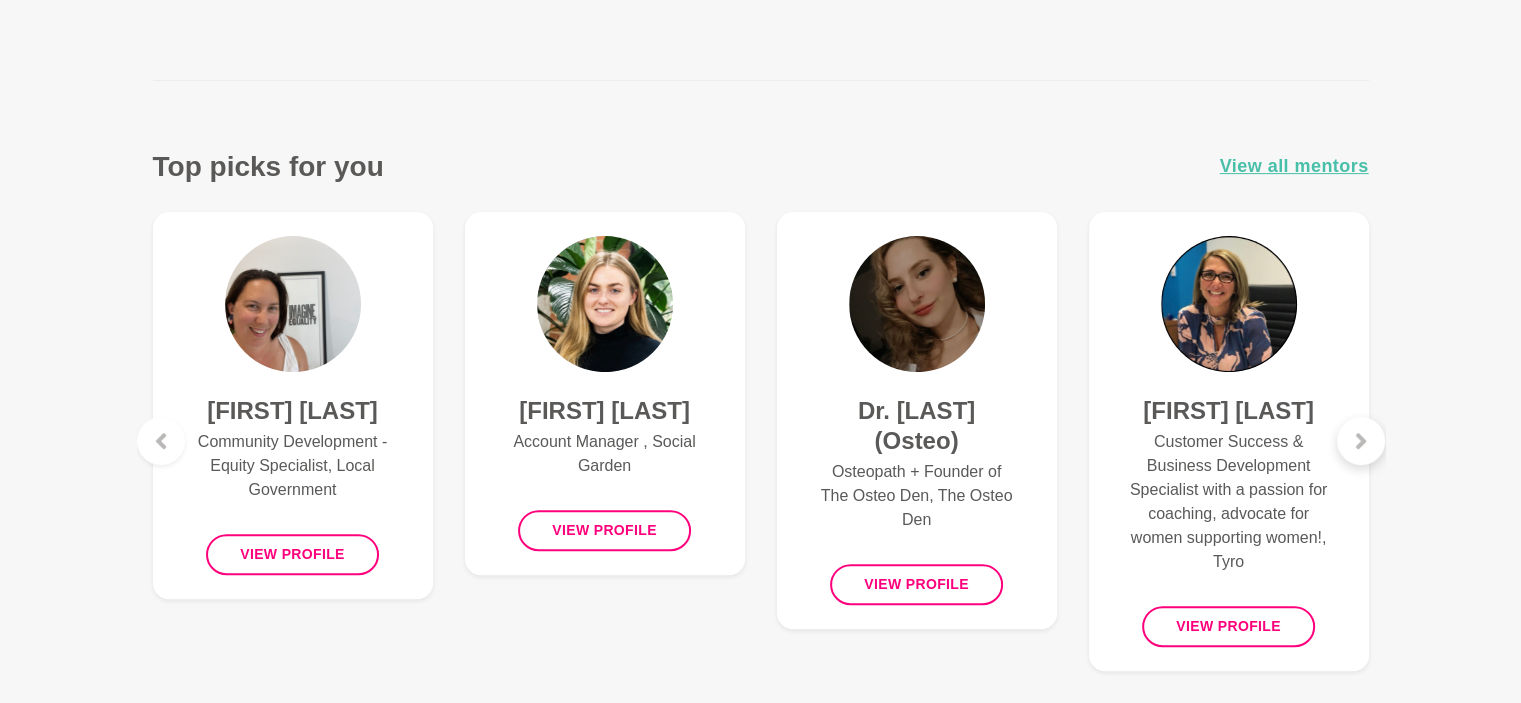 click at bounding box center [1361, 441] 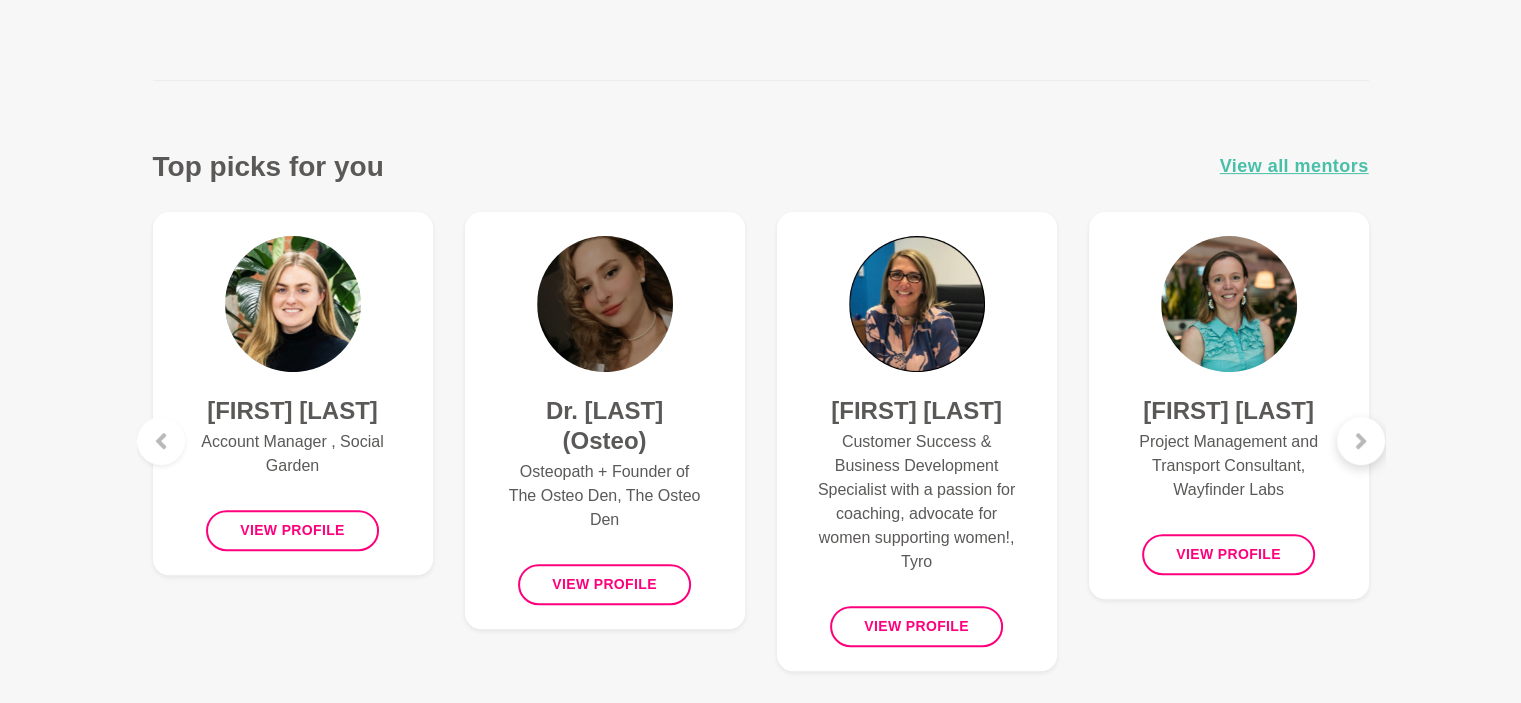 click 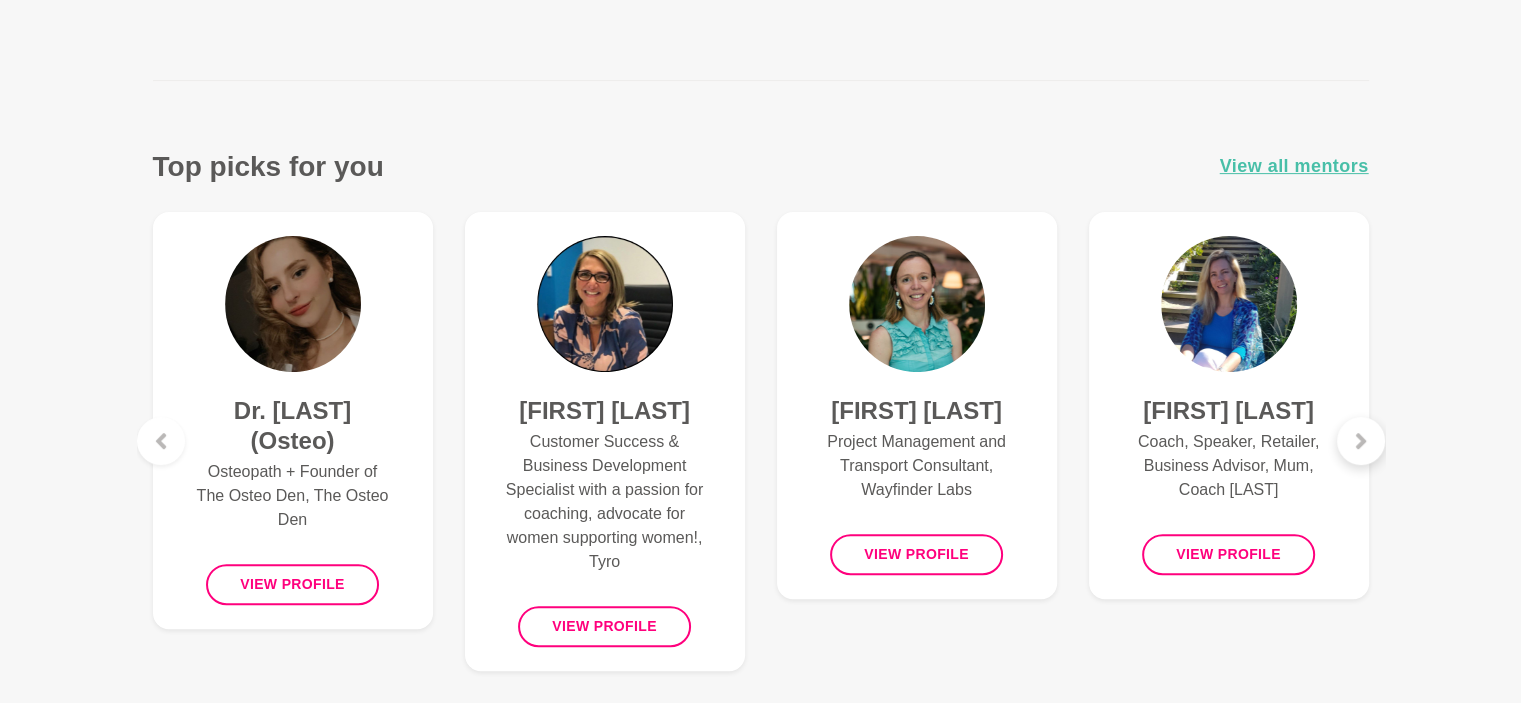 click 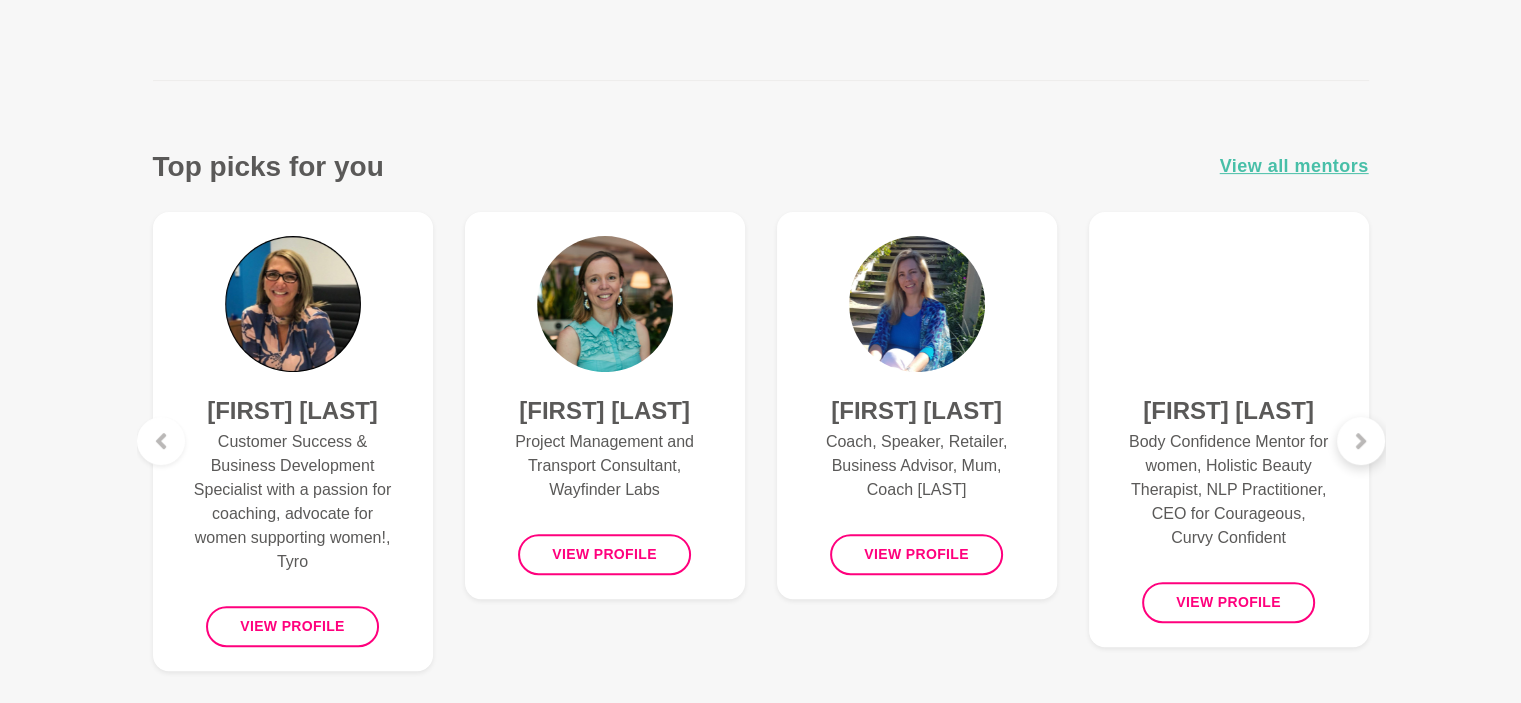click 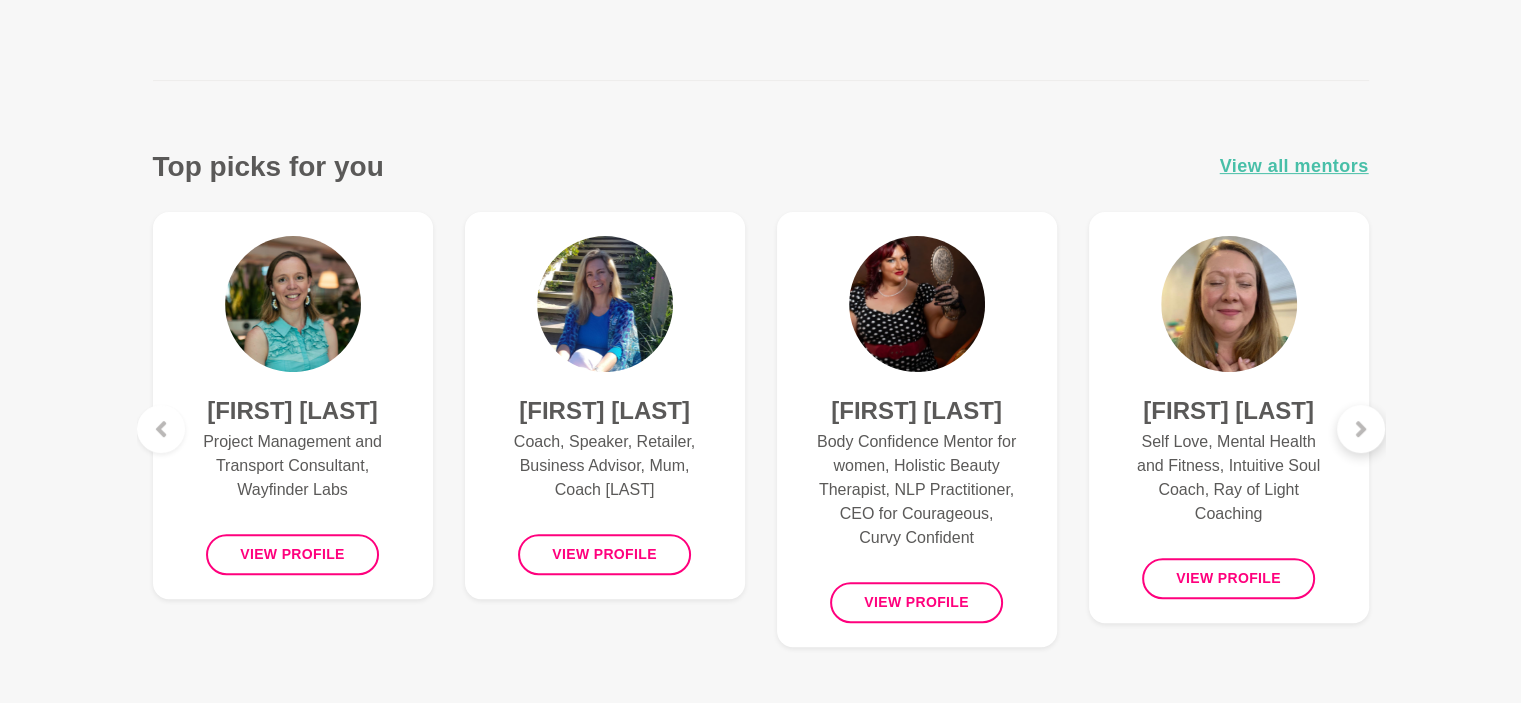 click 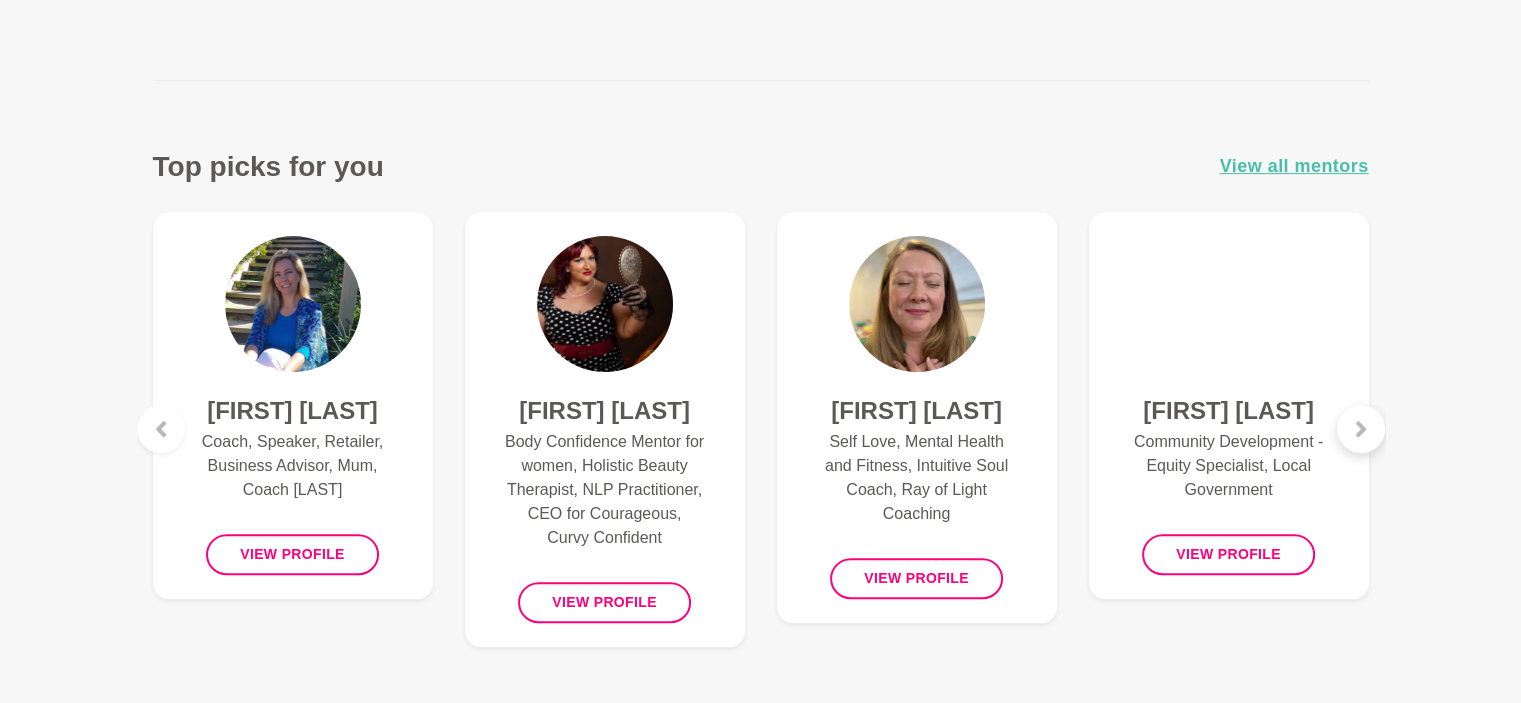 click 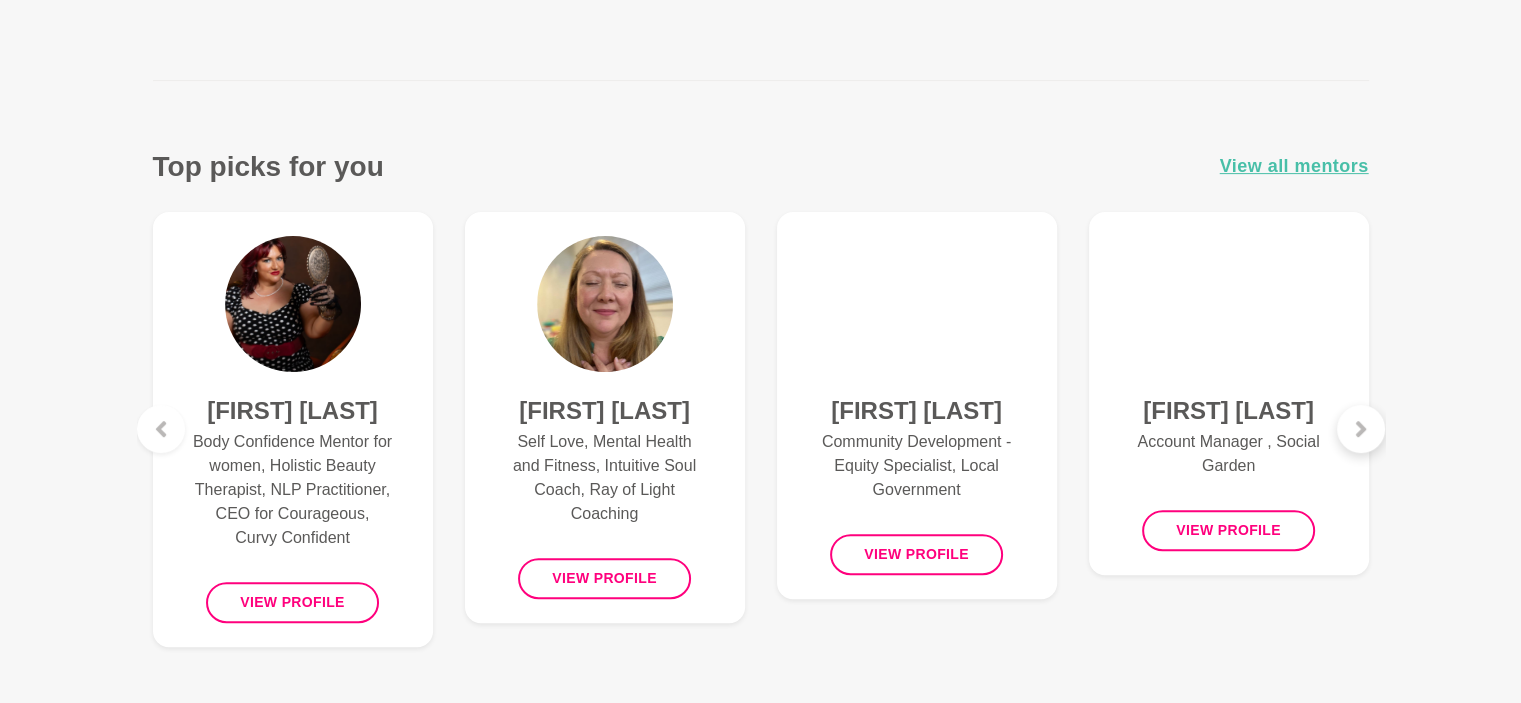 click 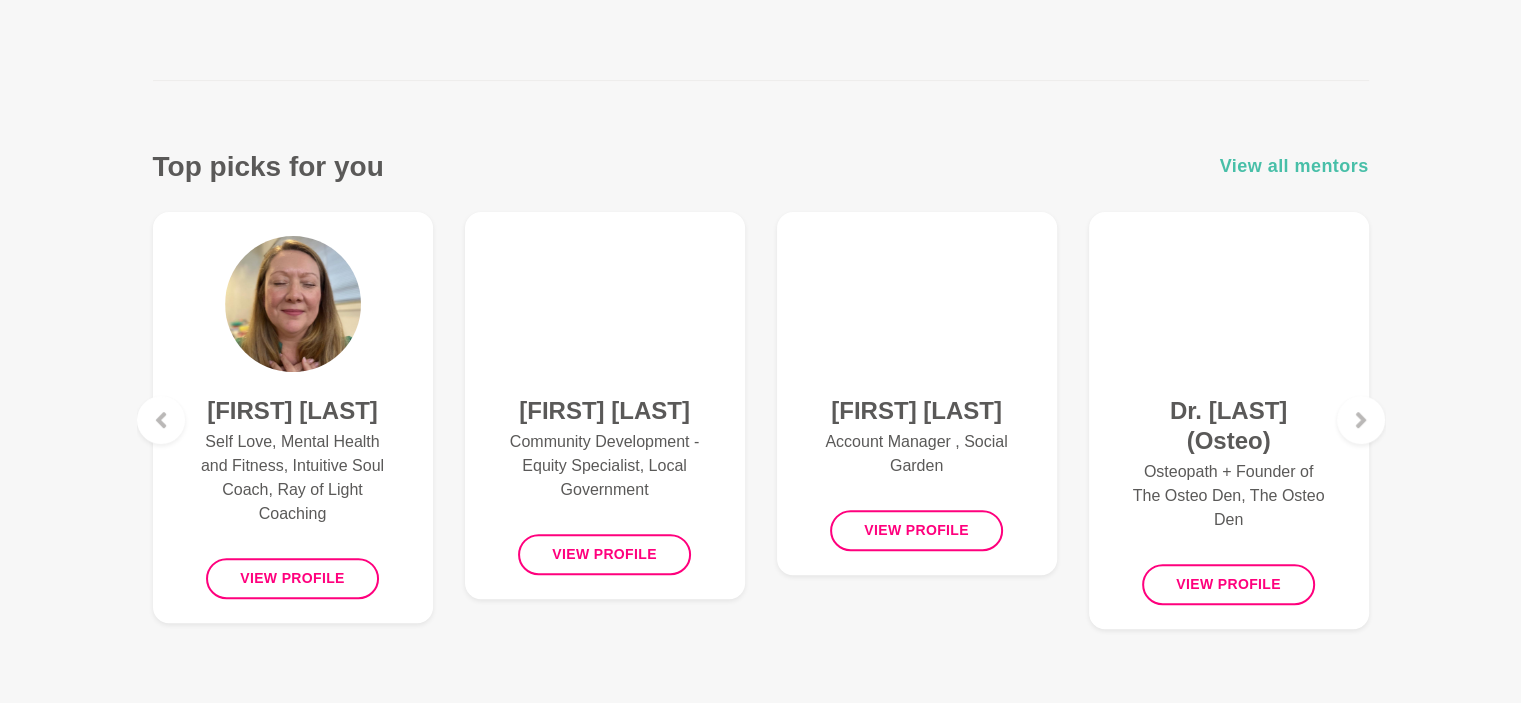 click on "View all mentors" at bounding box center [1294, 166] 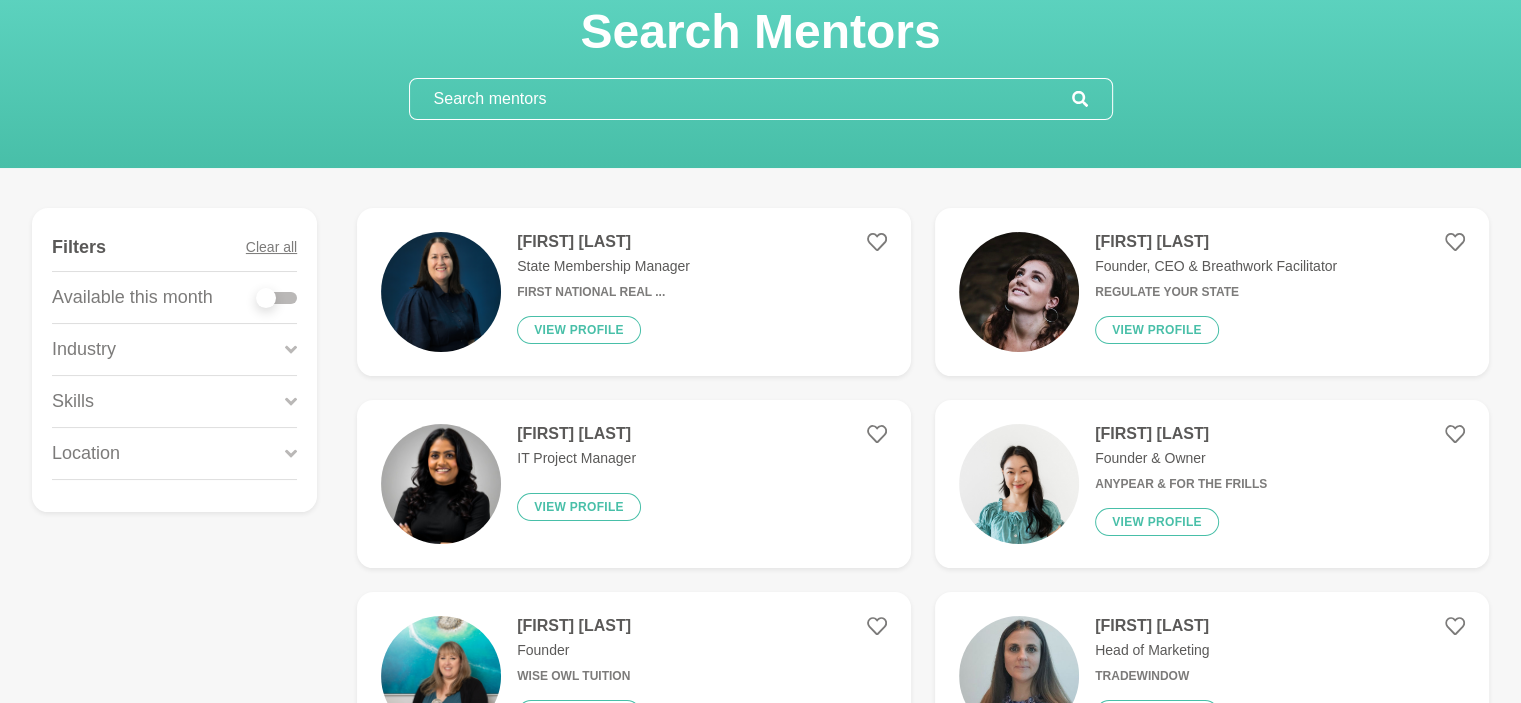 scroll, scrollTop: 0, scrollLeft: 0, axis: both 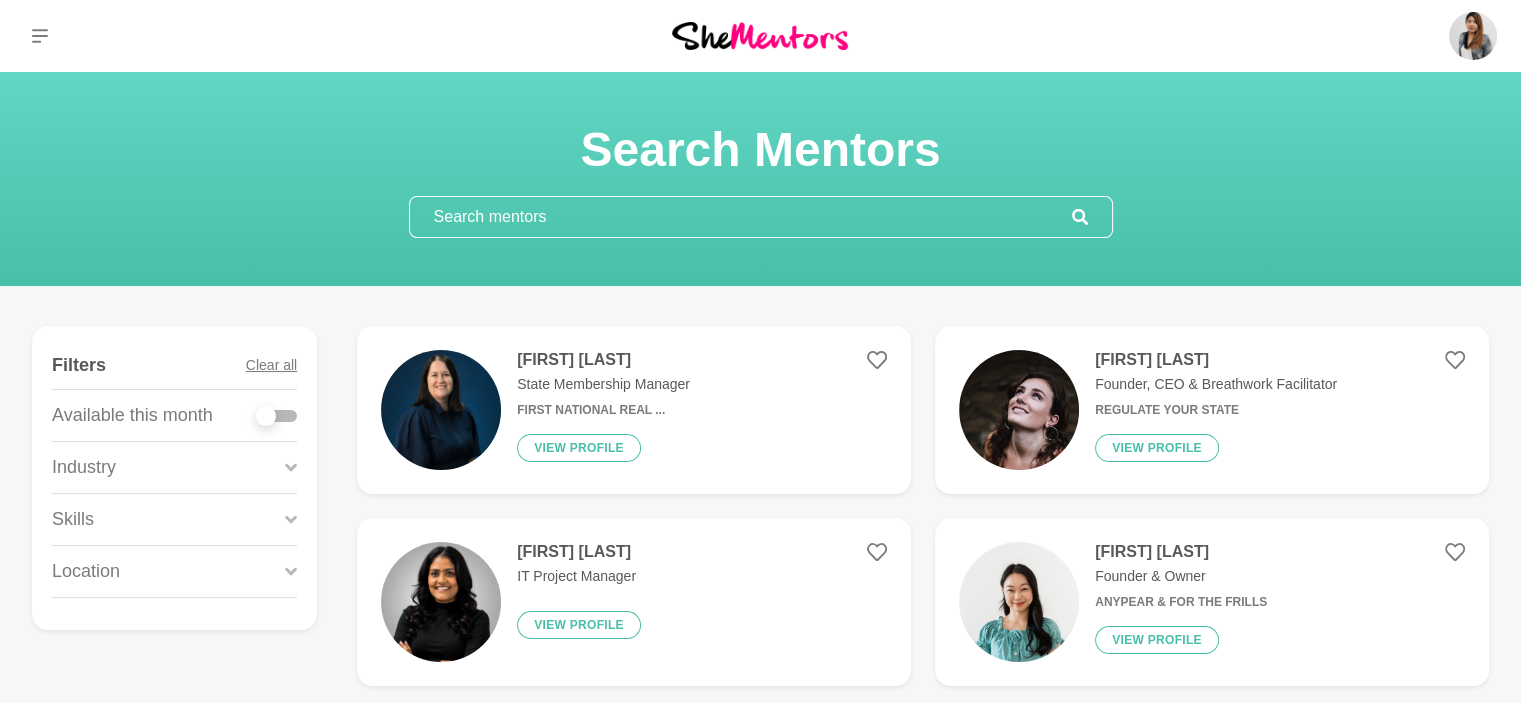 click at bounding box center [741, 217] 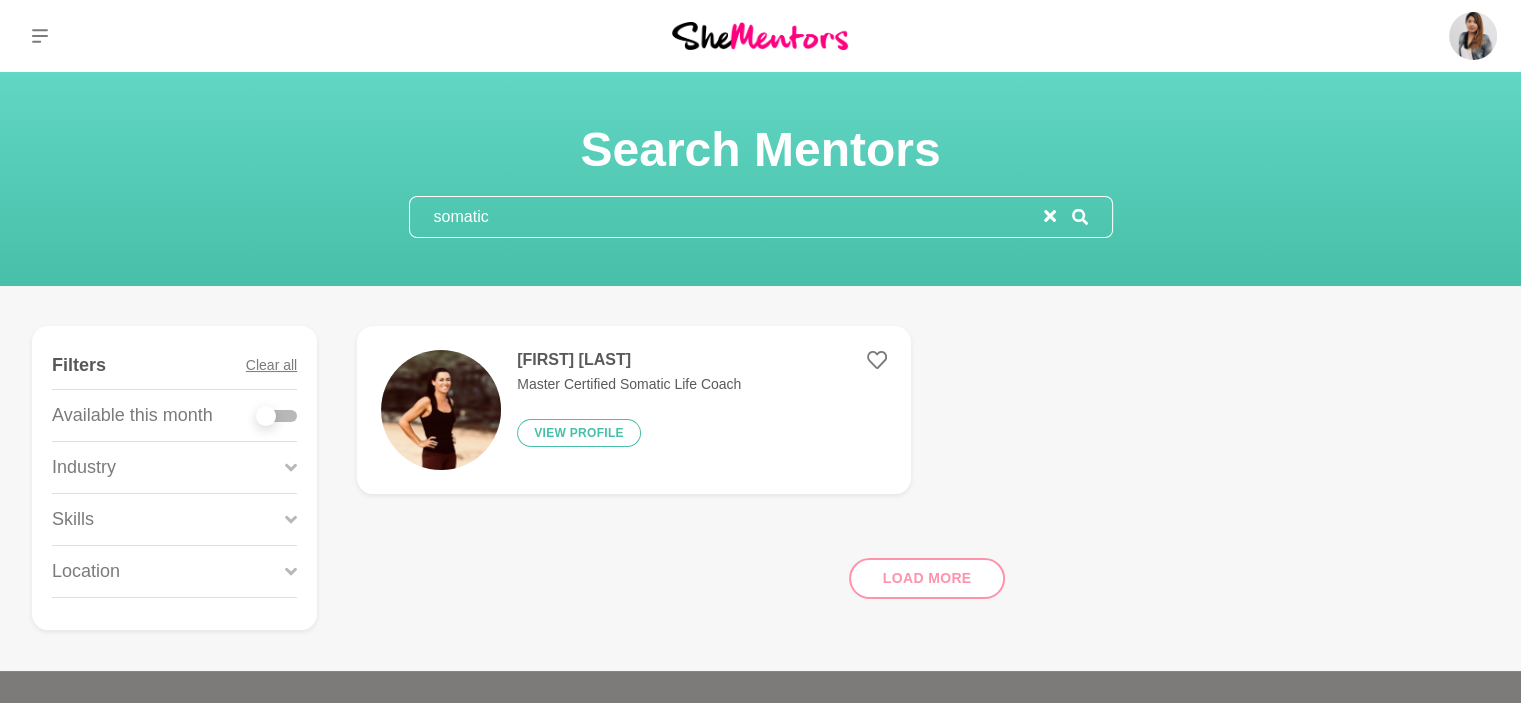 type on "somatic" 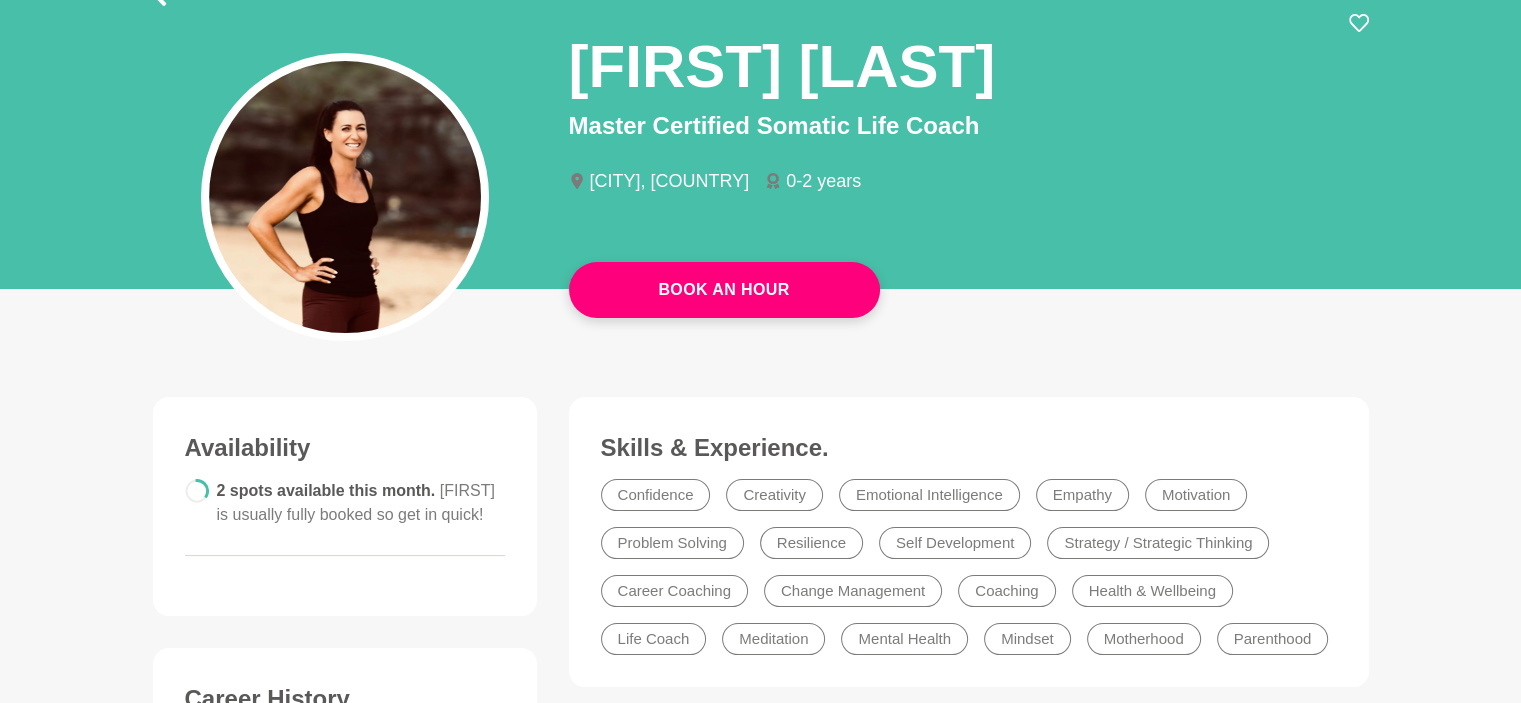 scroll, scrollTop: 100, scrollLeft: 0, axis: vertical 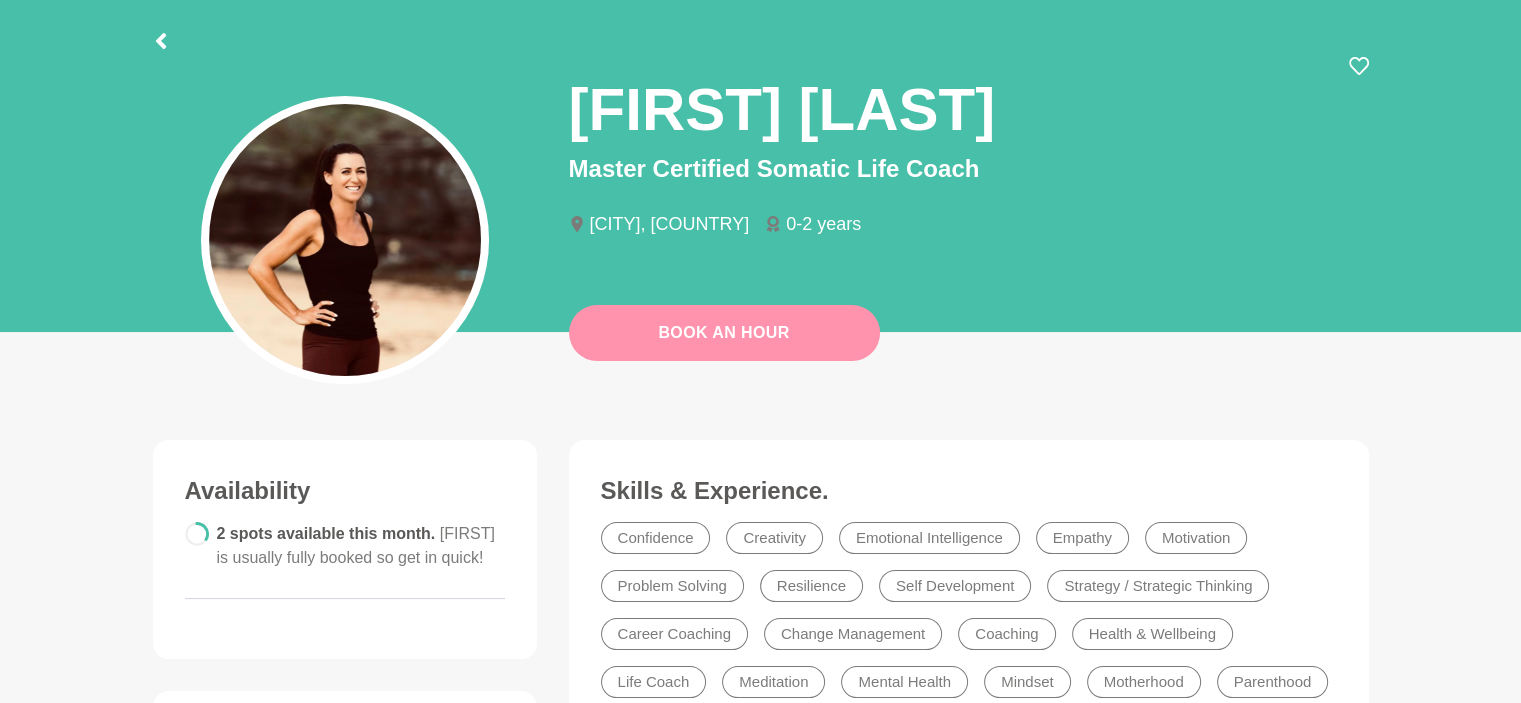 click on "Book An Hour" at bounding box center (724, 333) 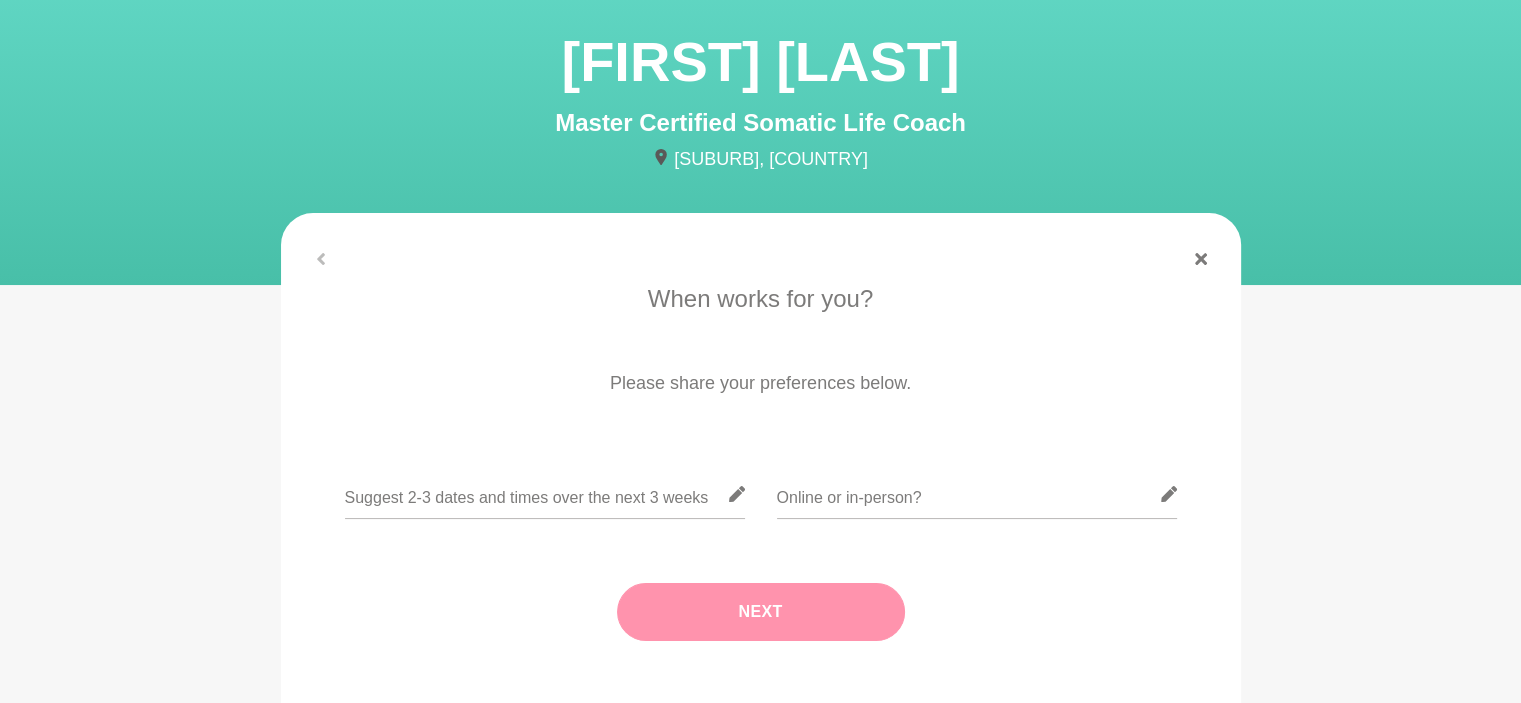 scroll, scrollTop: 200, scrollLeft: 0, axis: vertical 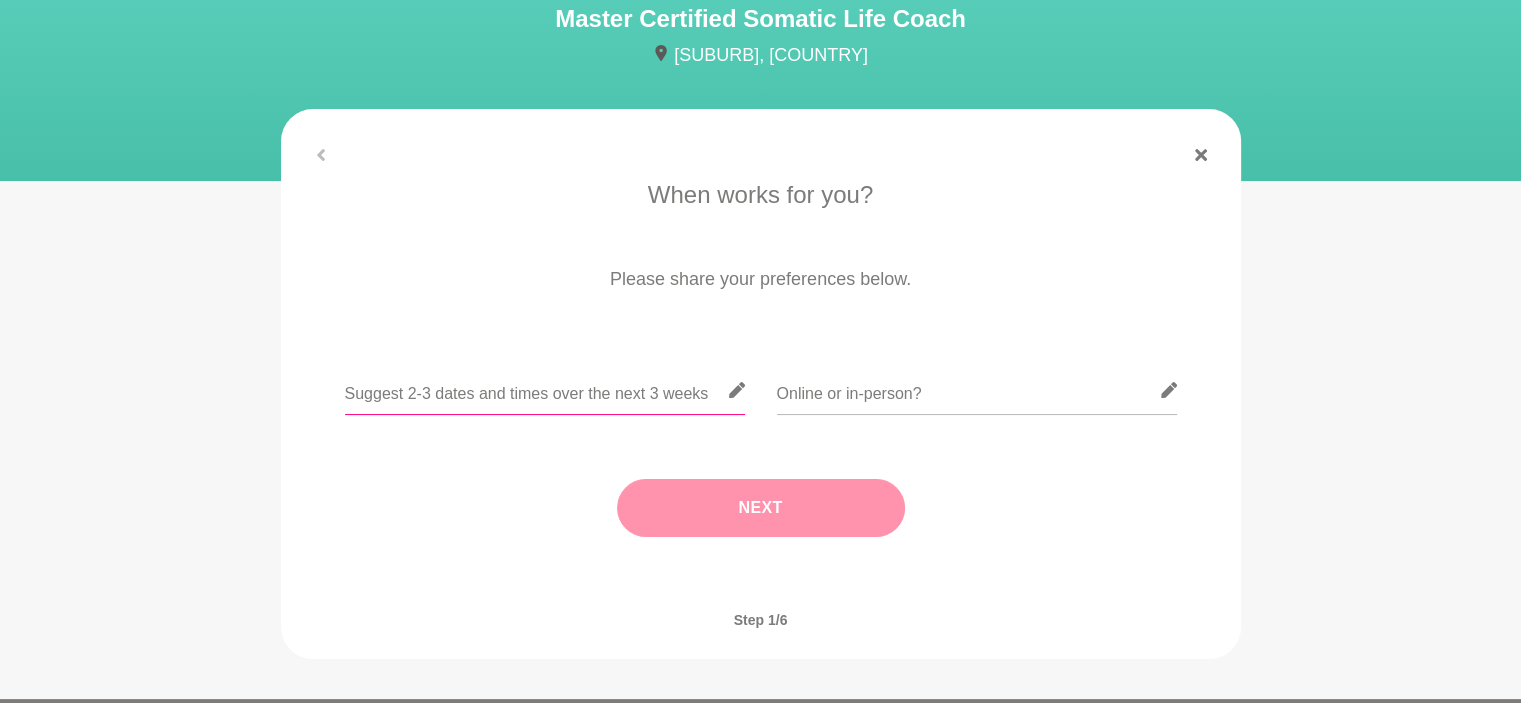 click at bounding box center [545, 390] 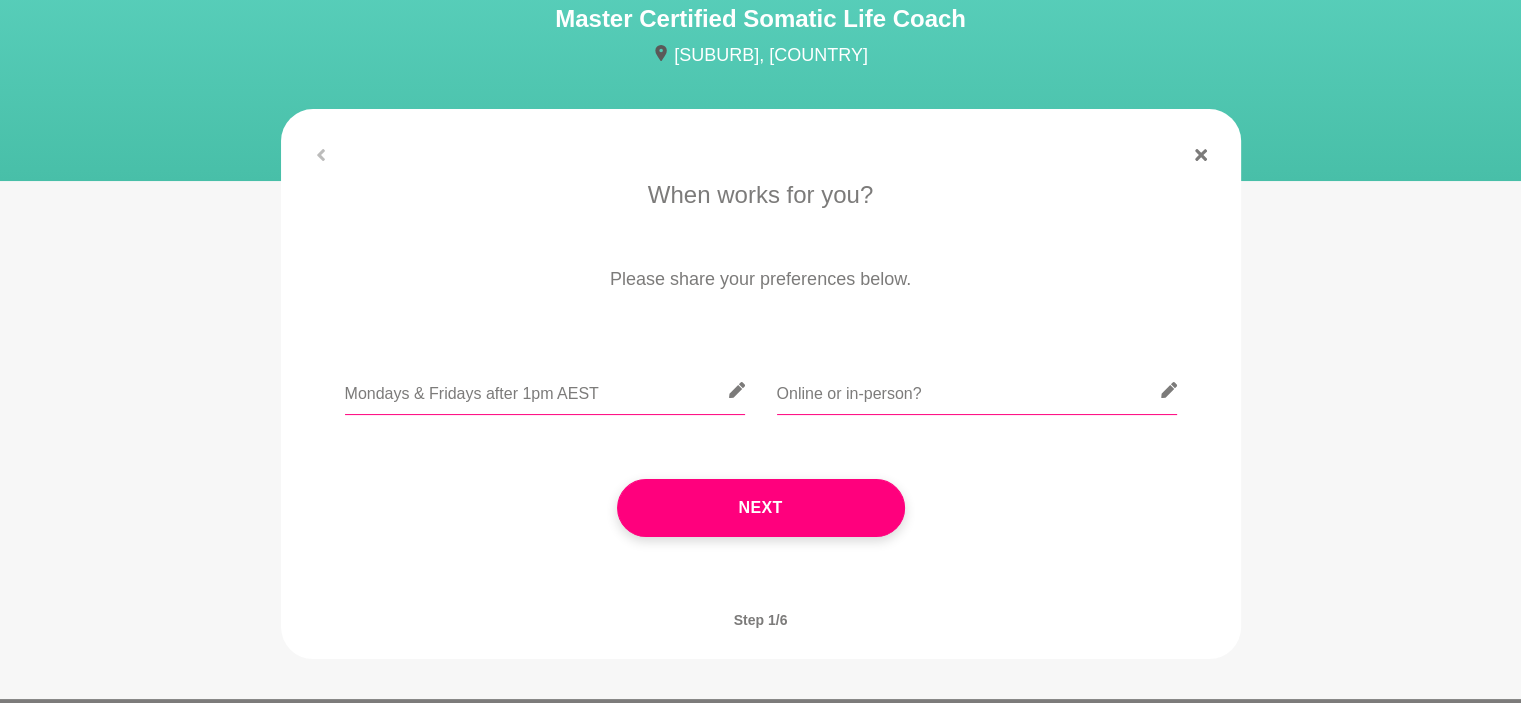 type on "Mondays & Fridays after 1pm AEST" 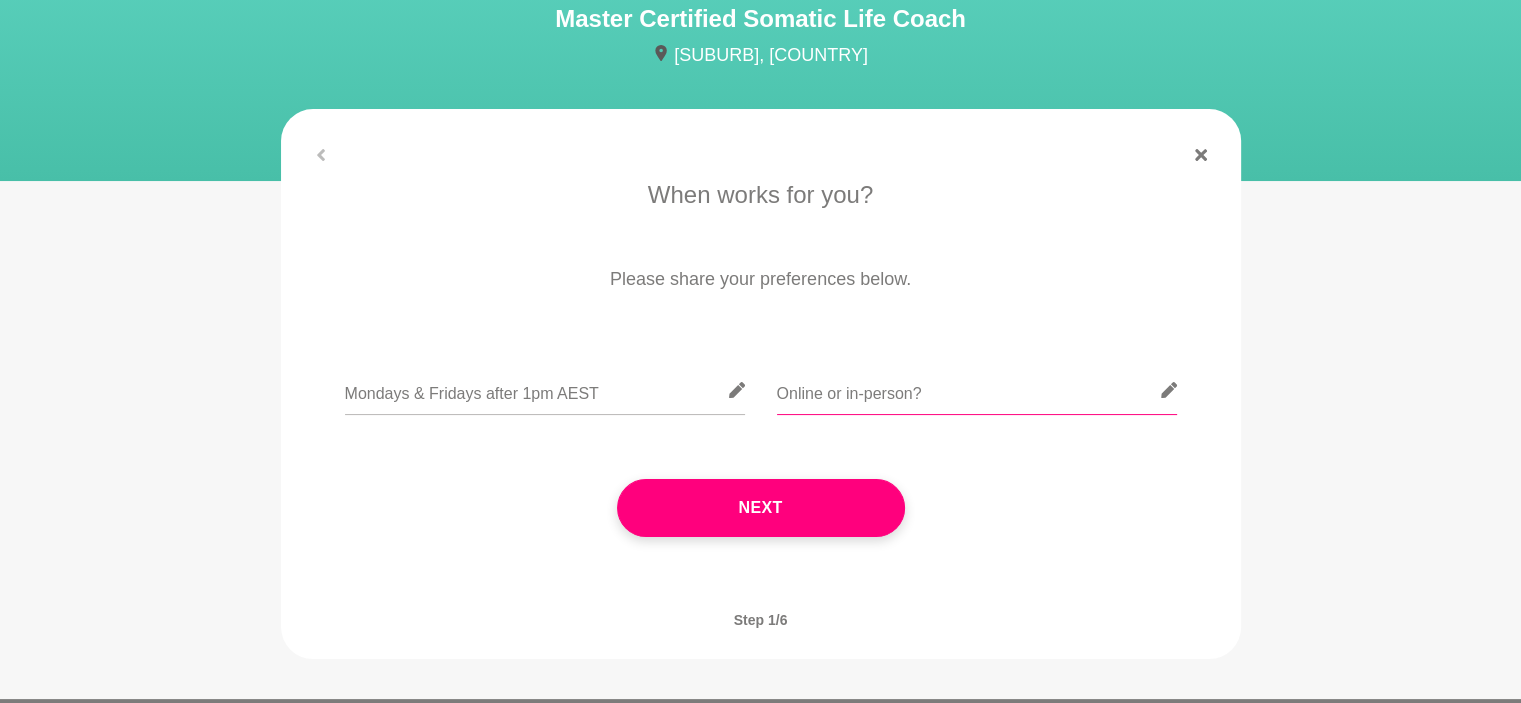 click at bounding box center [977, 390] 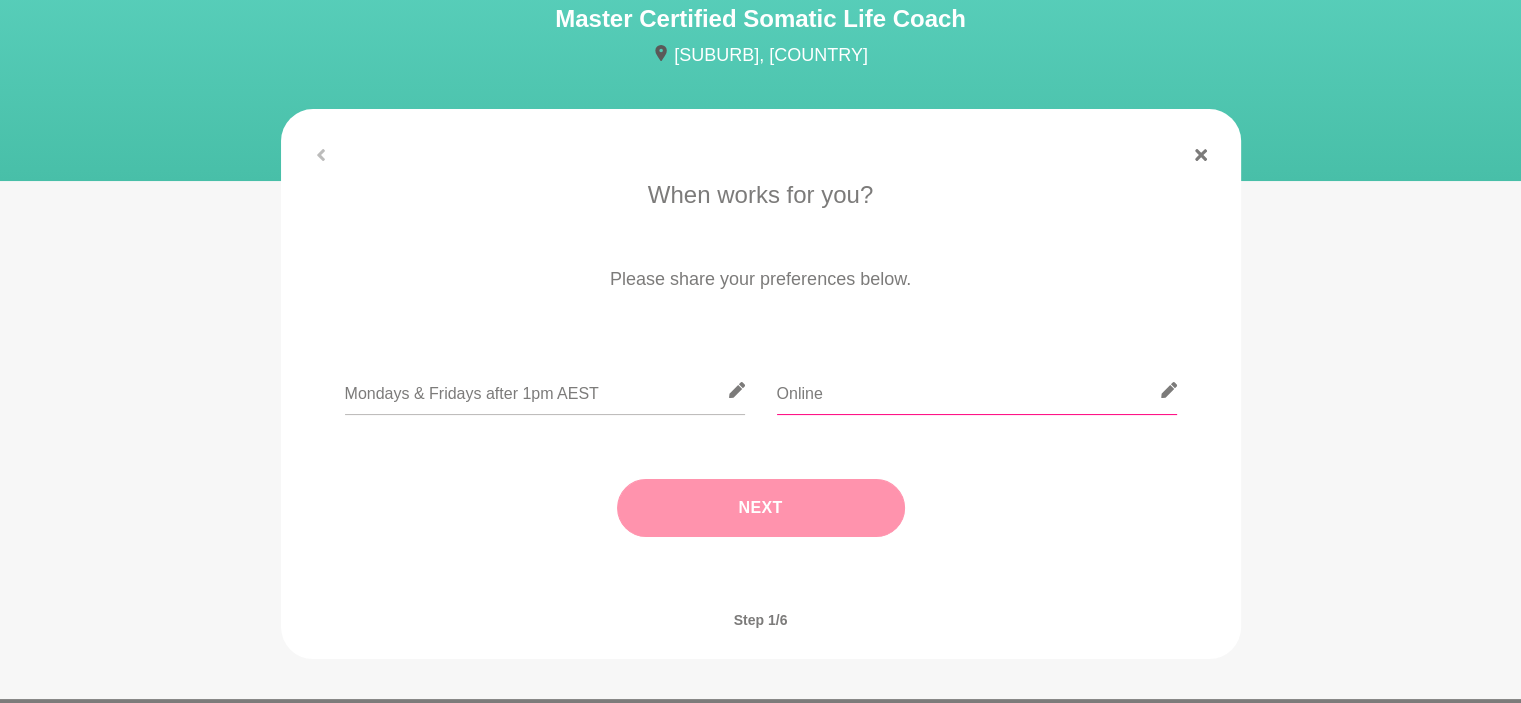 type on "Online" 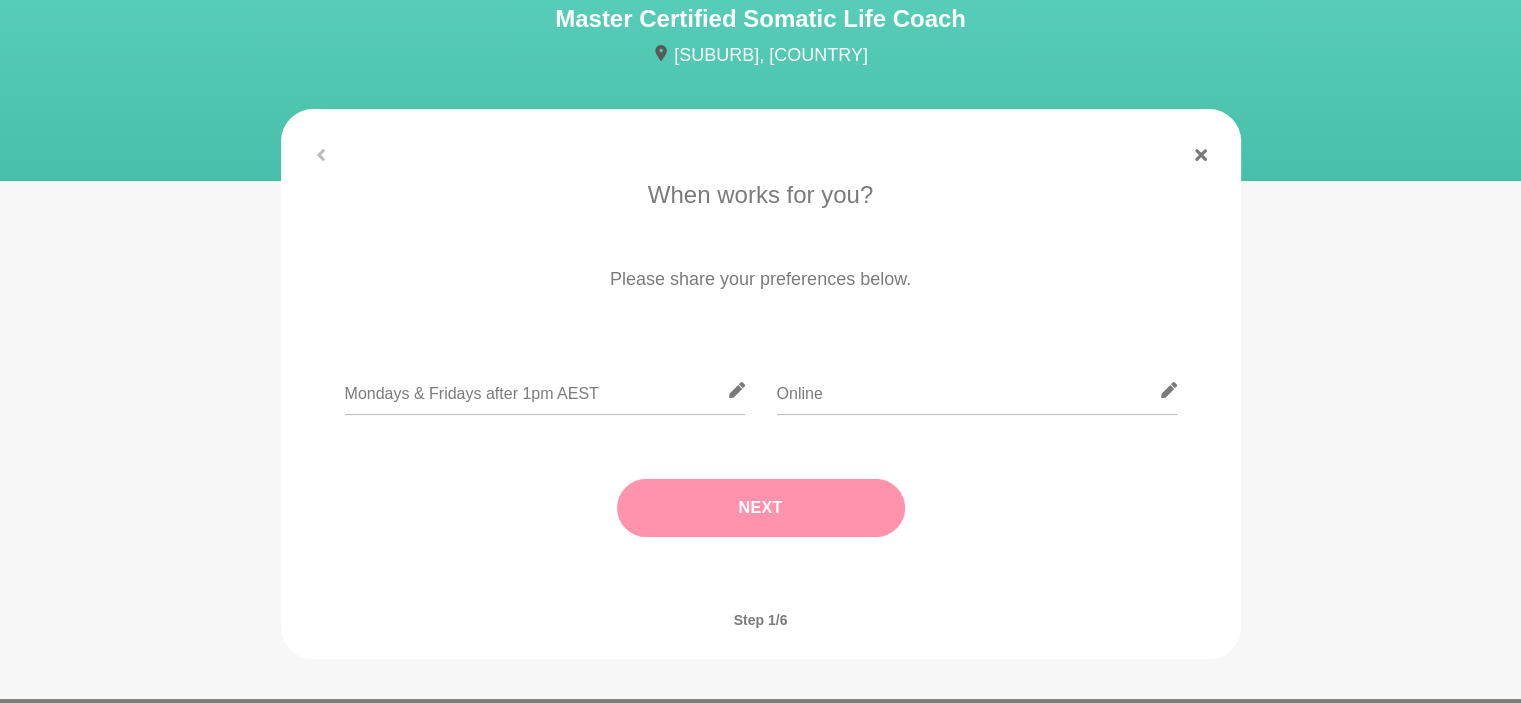 click on "Next" at bounding box center [761, 508] 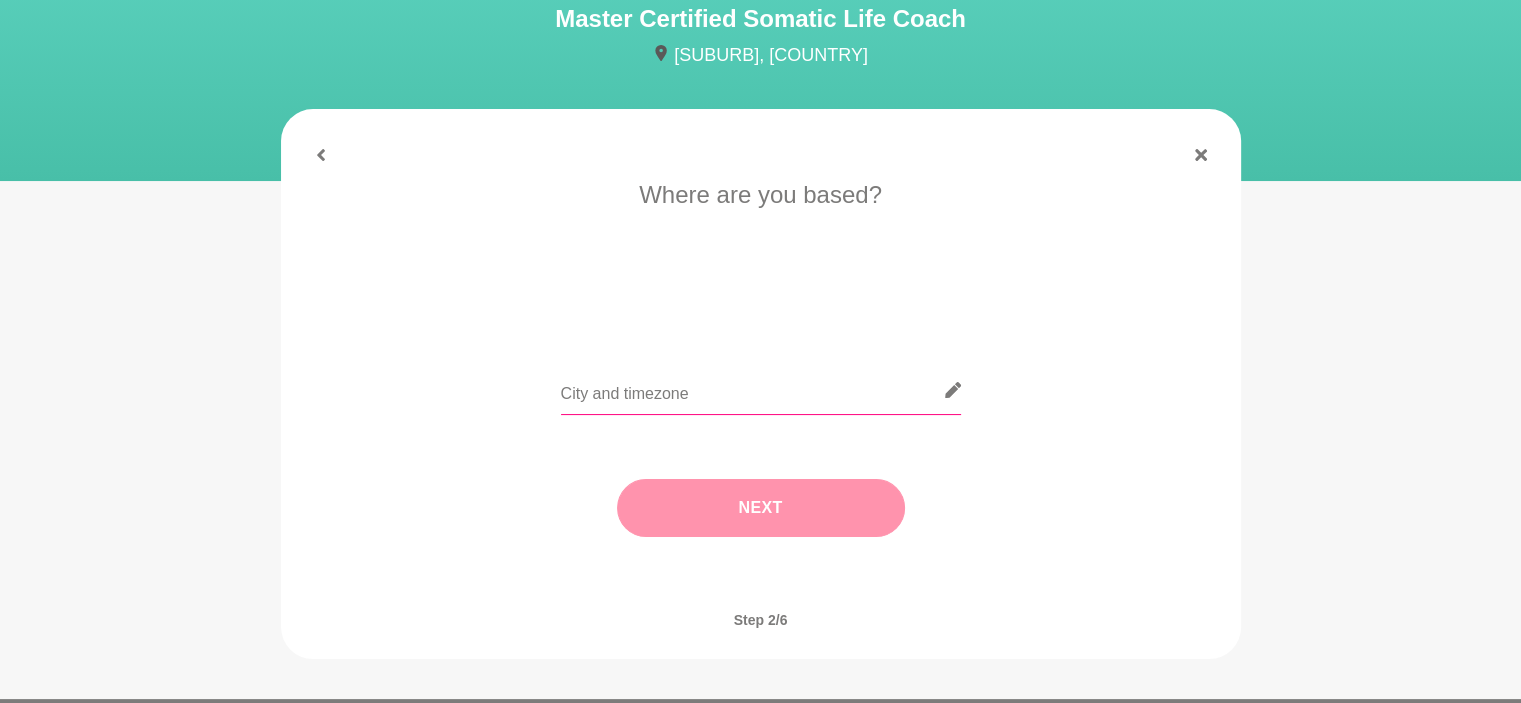 click at bounding box center (761, 390) 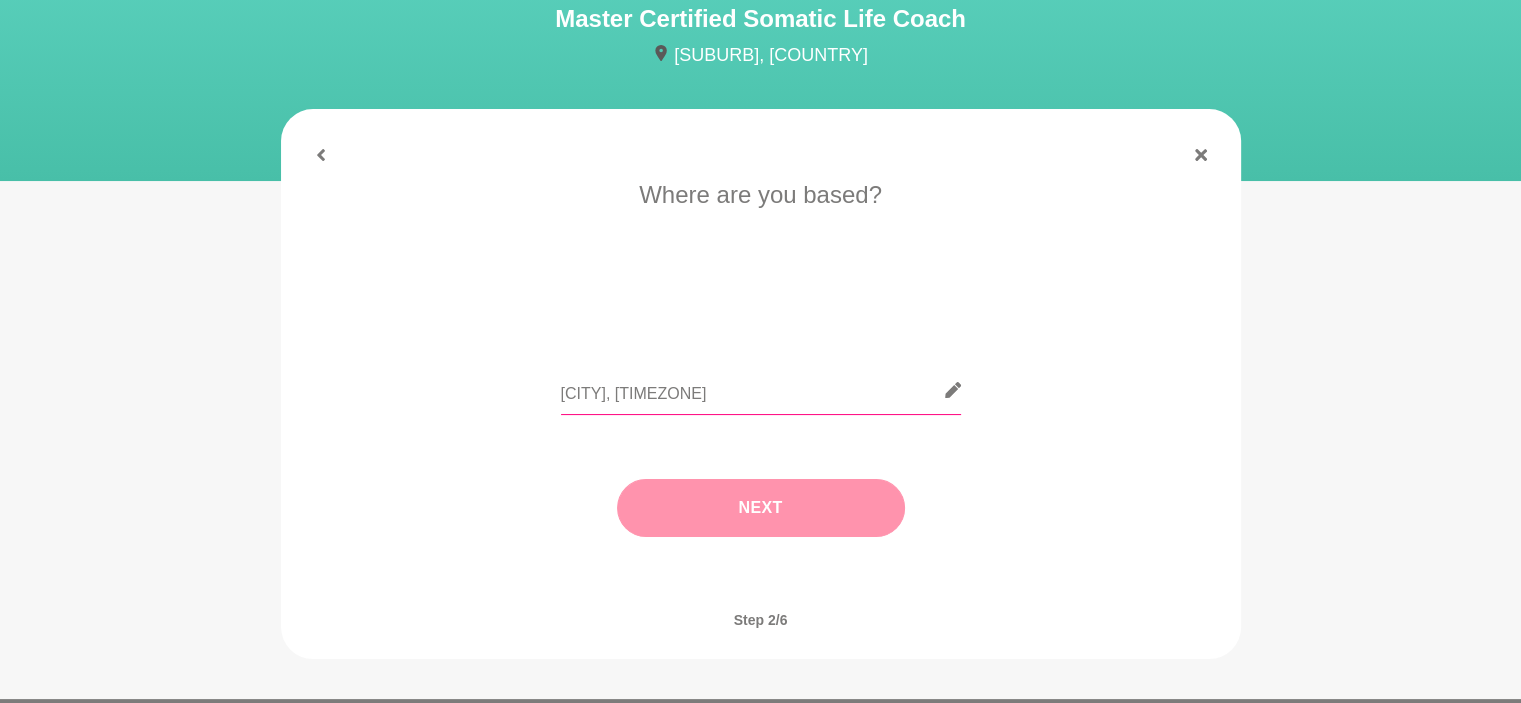 type on "[CITY], [TIMEZONE]" 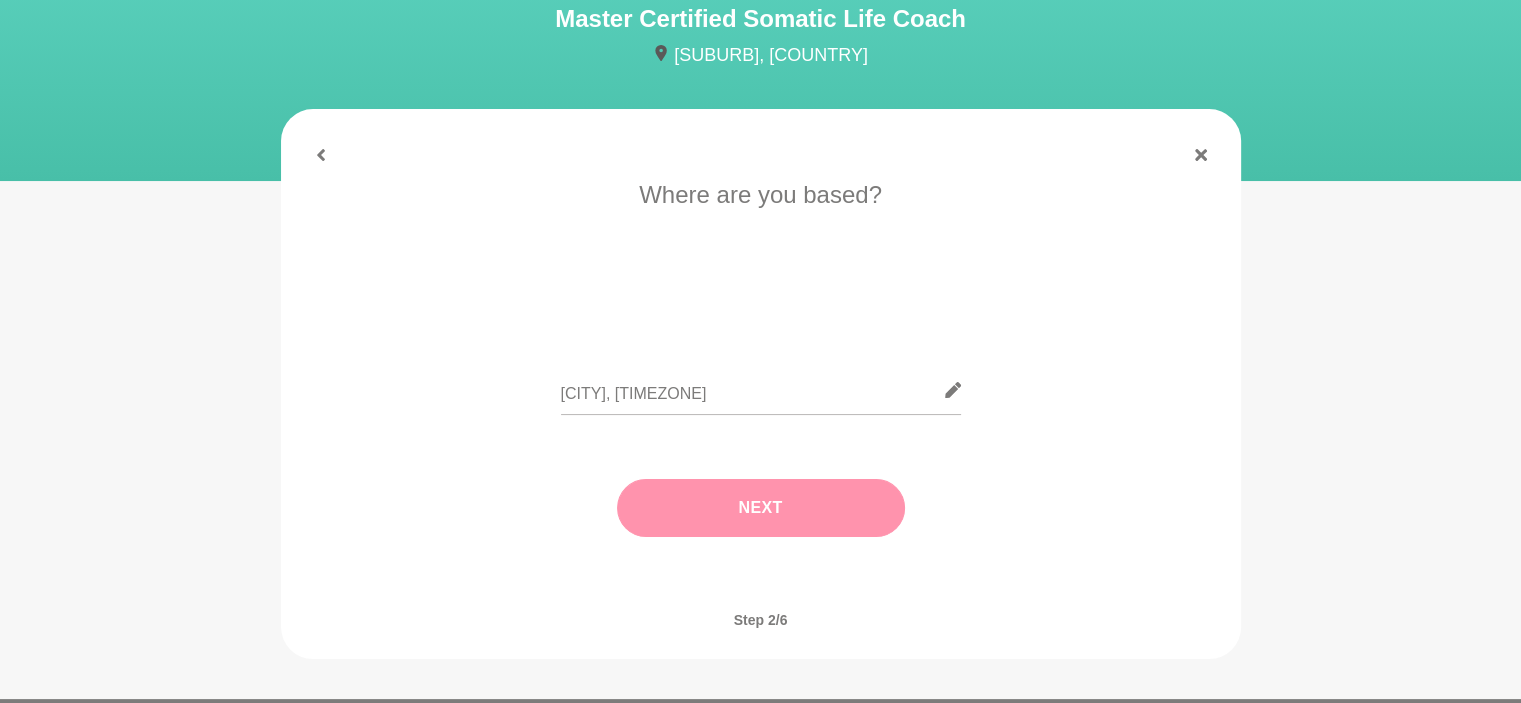 click on "Next" at bounding box center (761, 508) 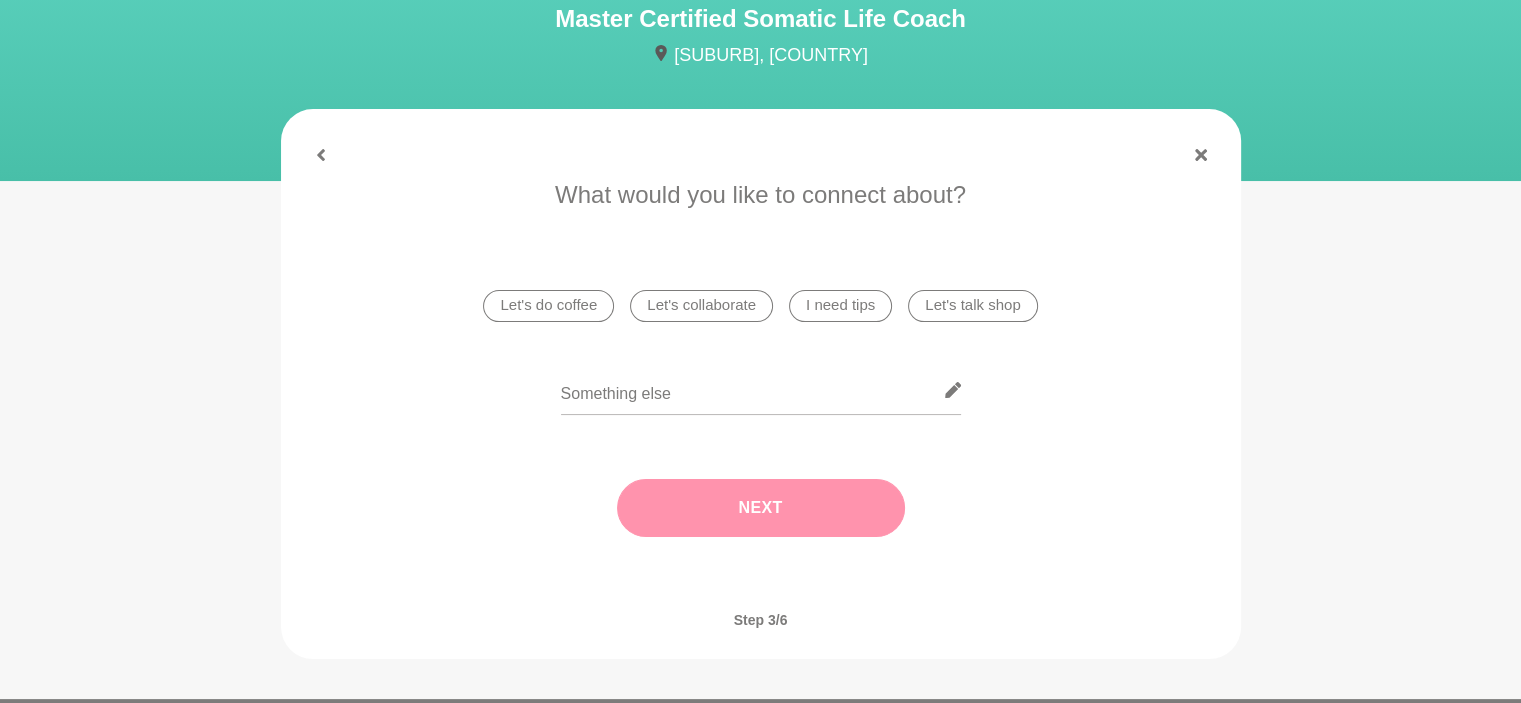 click on "I need tips" at bounding box center [840, 306] 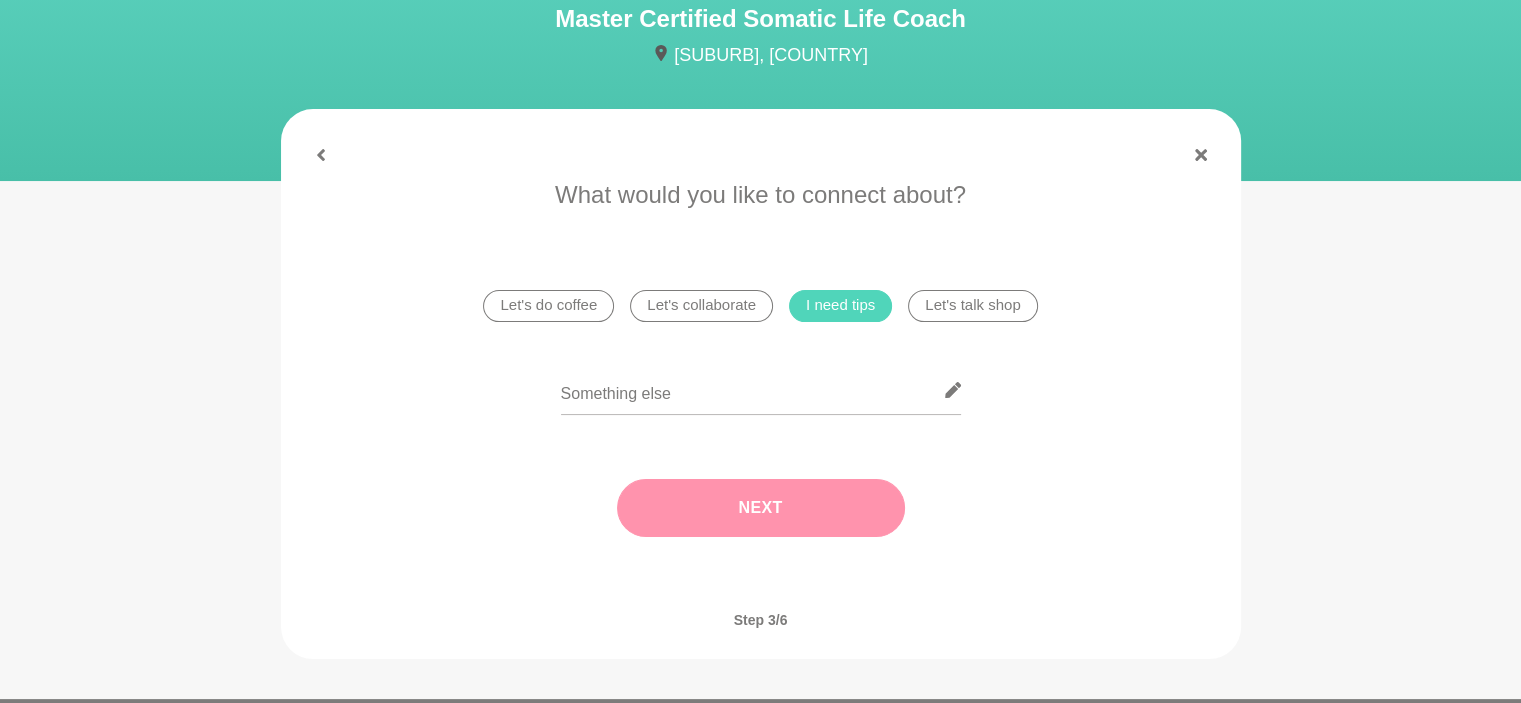 click on "Next" at bounding box center [761, 508] 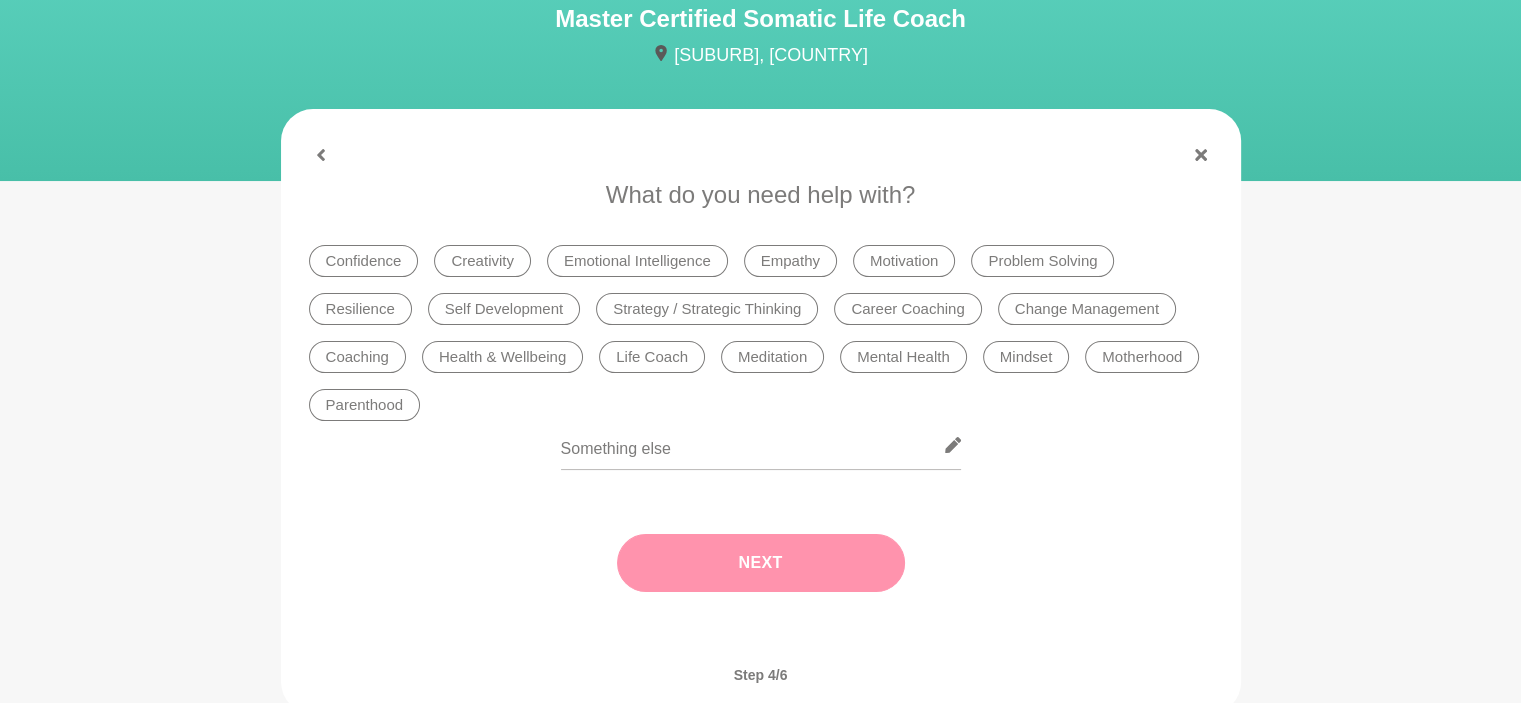 click on "Resilience" at bounding box center [360, 309] 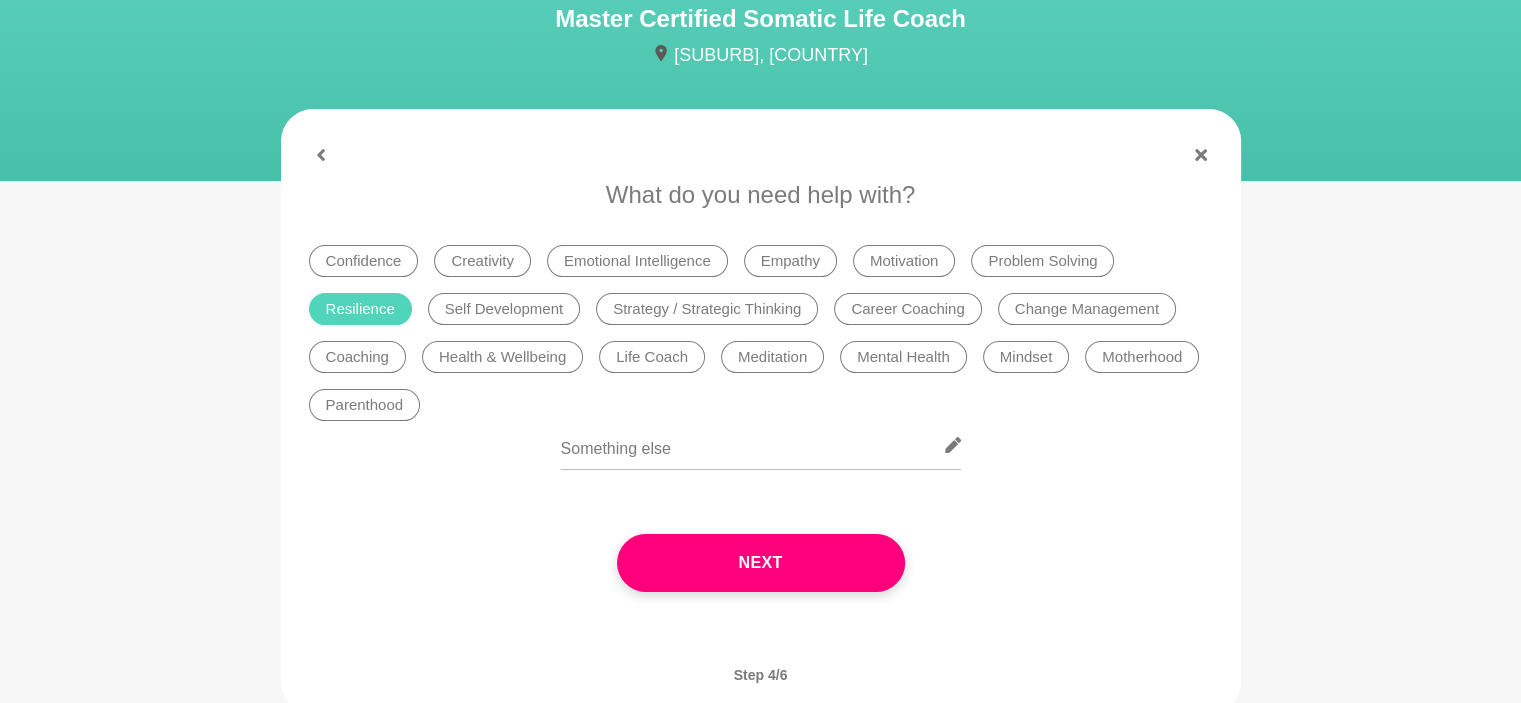 click on "Mental Health" at bounding box center (903, 357) 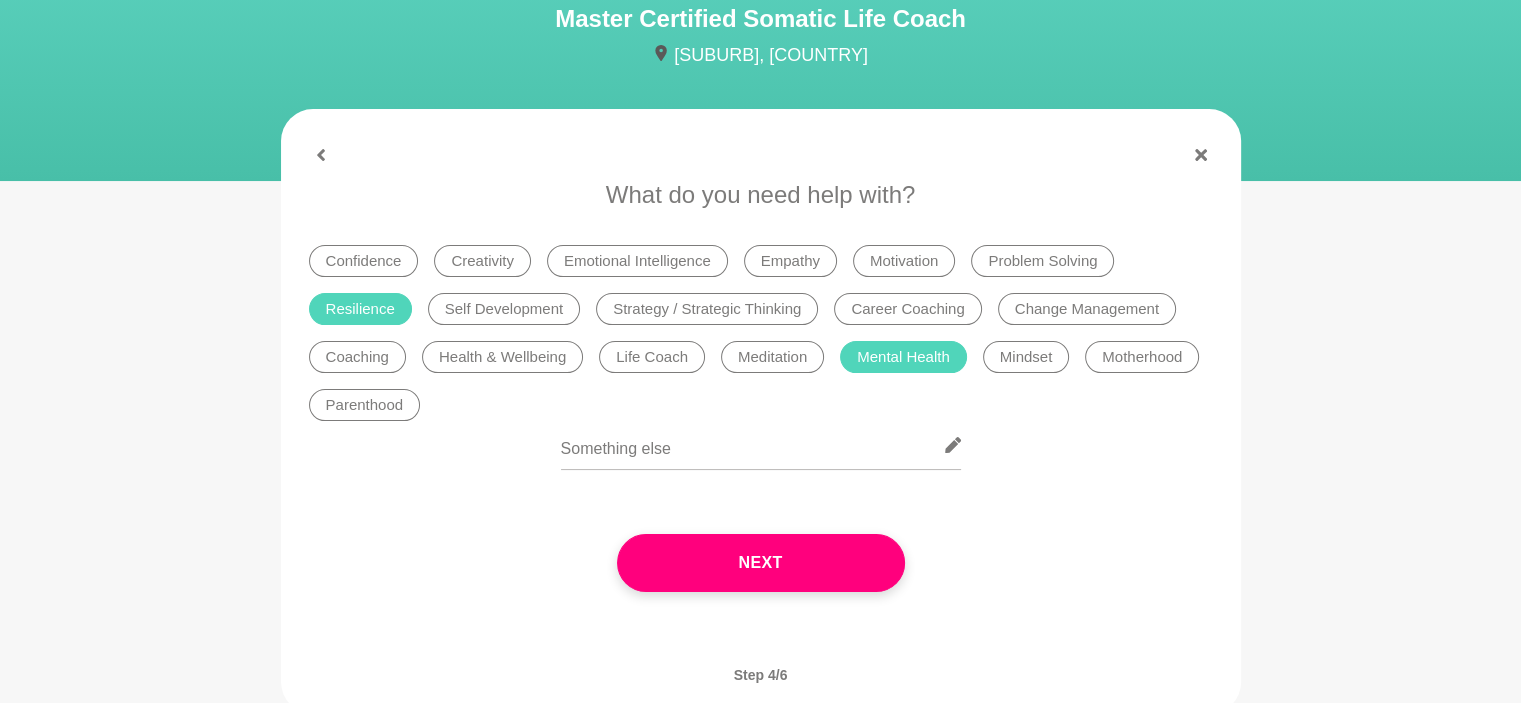 click on "Problem Solving" at bounding box center (1042, 261) 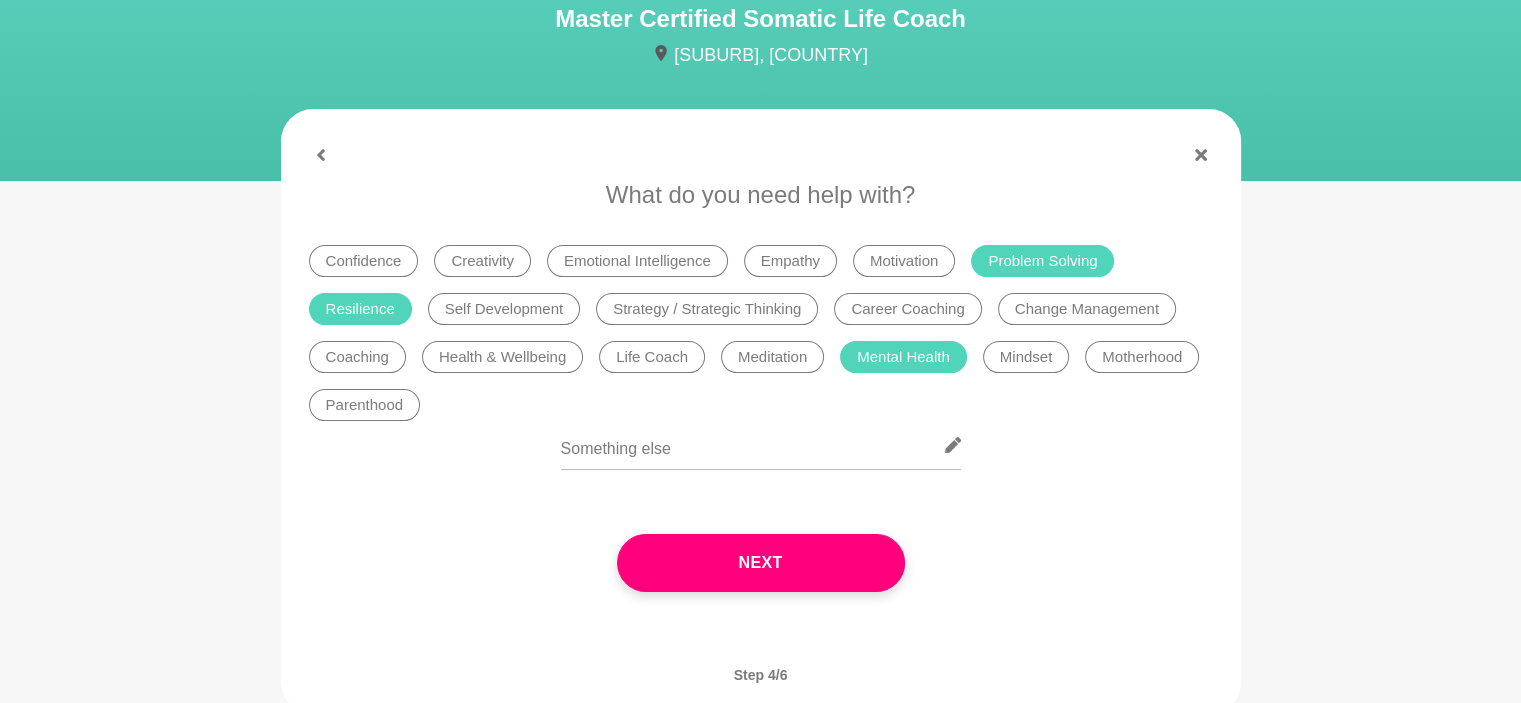 click on "Motivation" at bounding box center (904, 261) 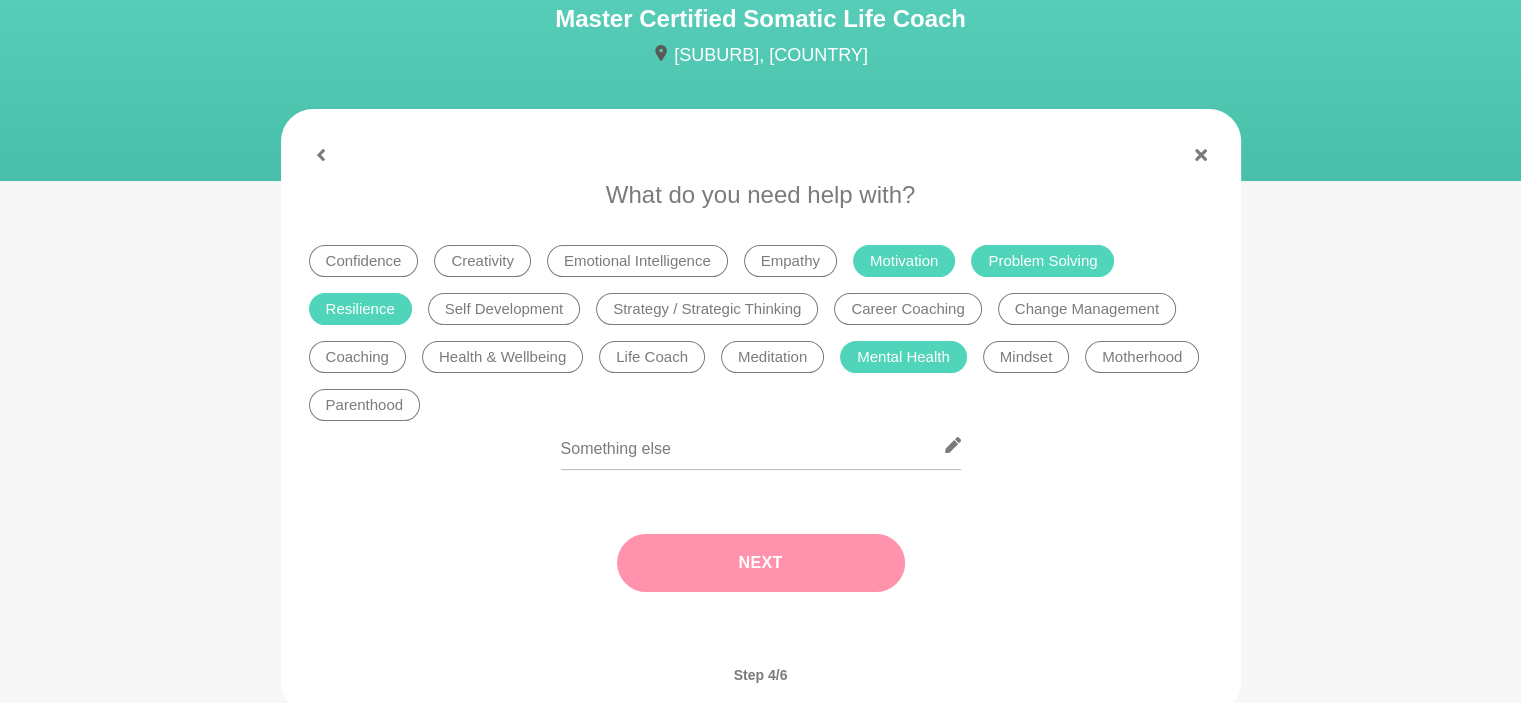 click on "Next" at bounding box center (761, 563) 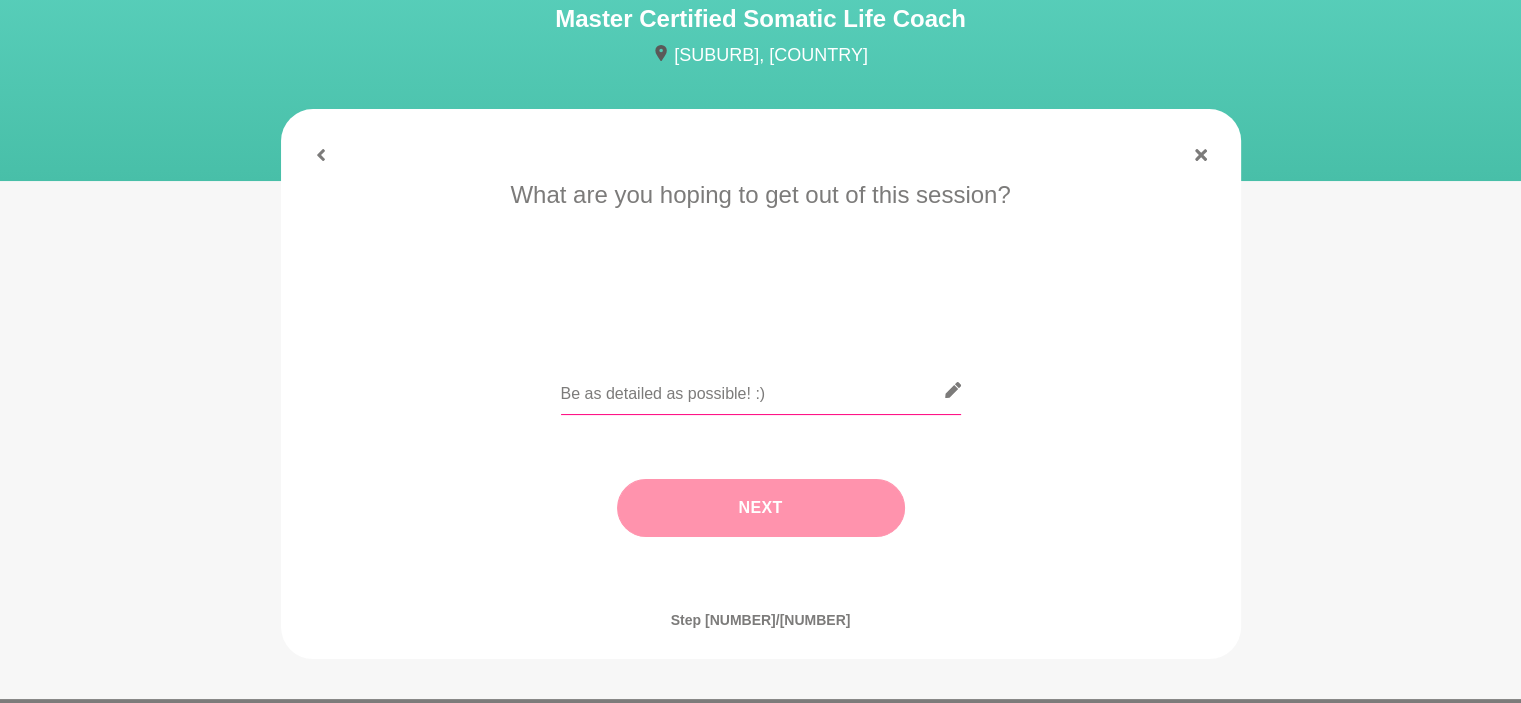 click at bounding box center (761, 390) 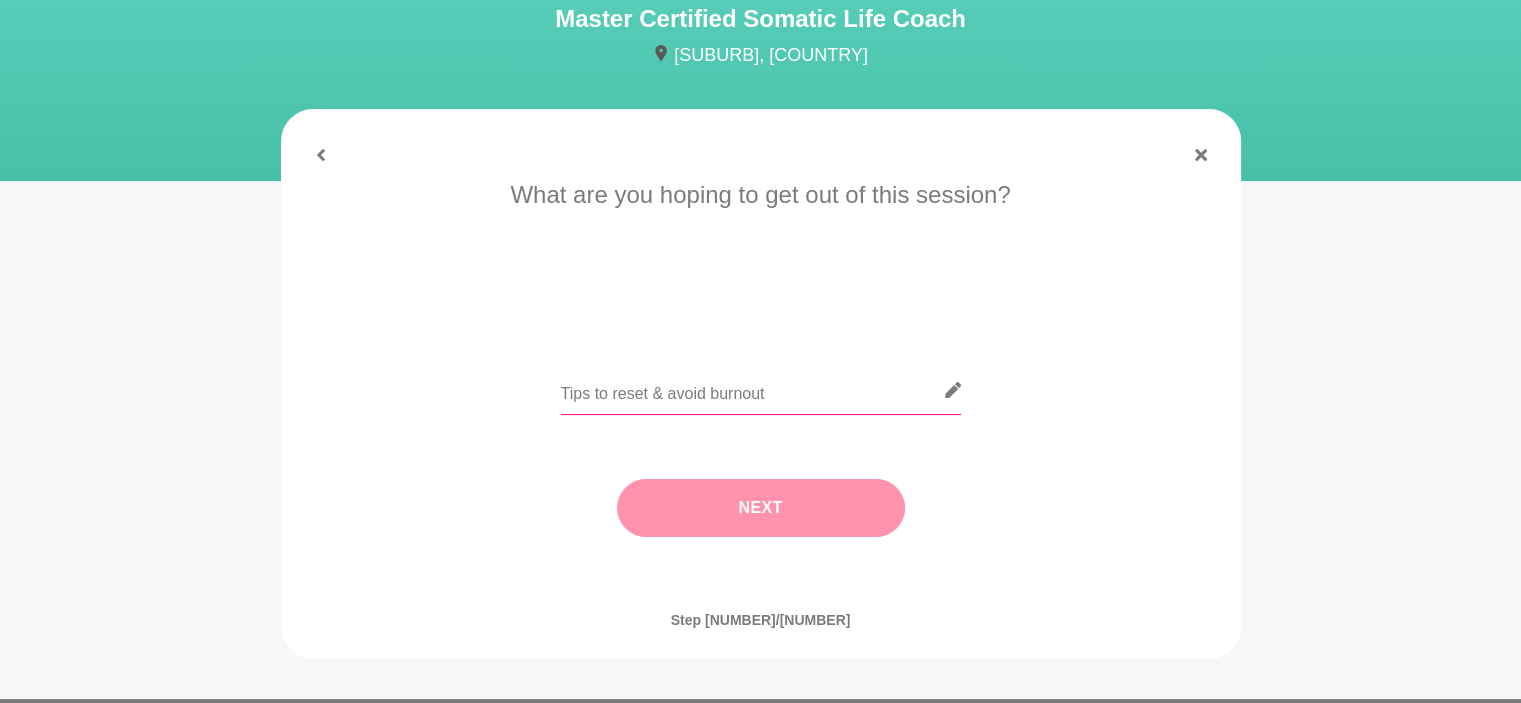 type on "Tips to reset & avoid burnout" 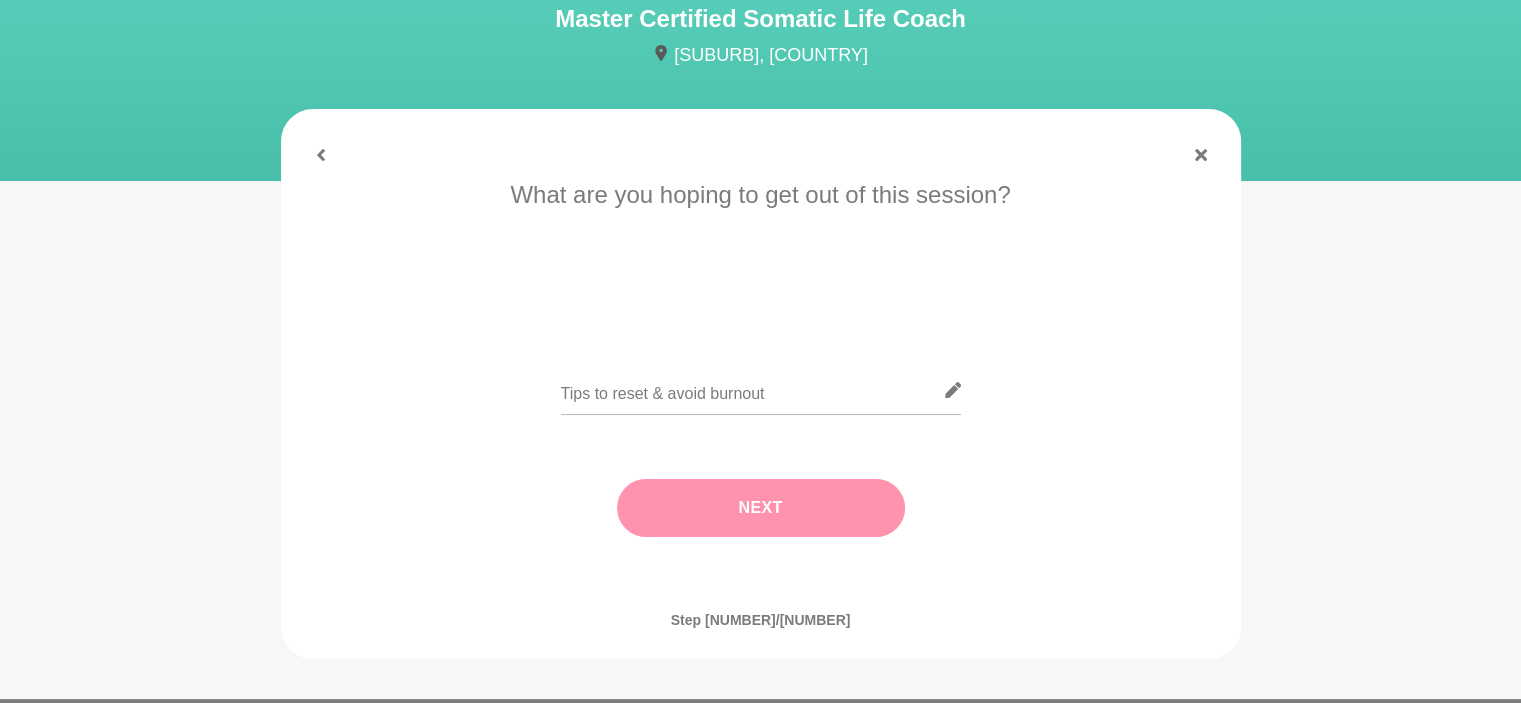 click on "Next" at bounding box center [761, 508] 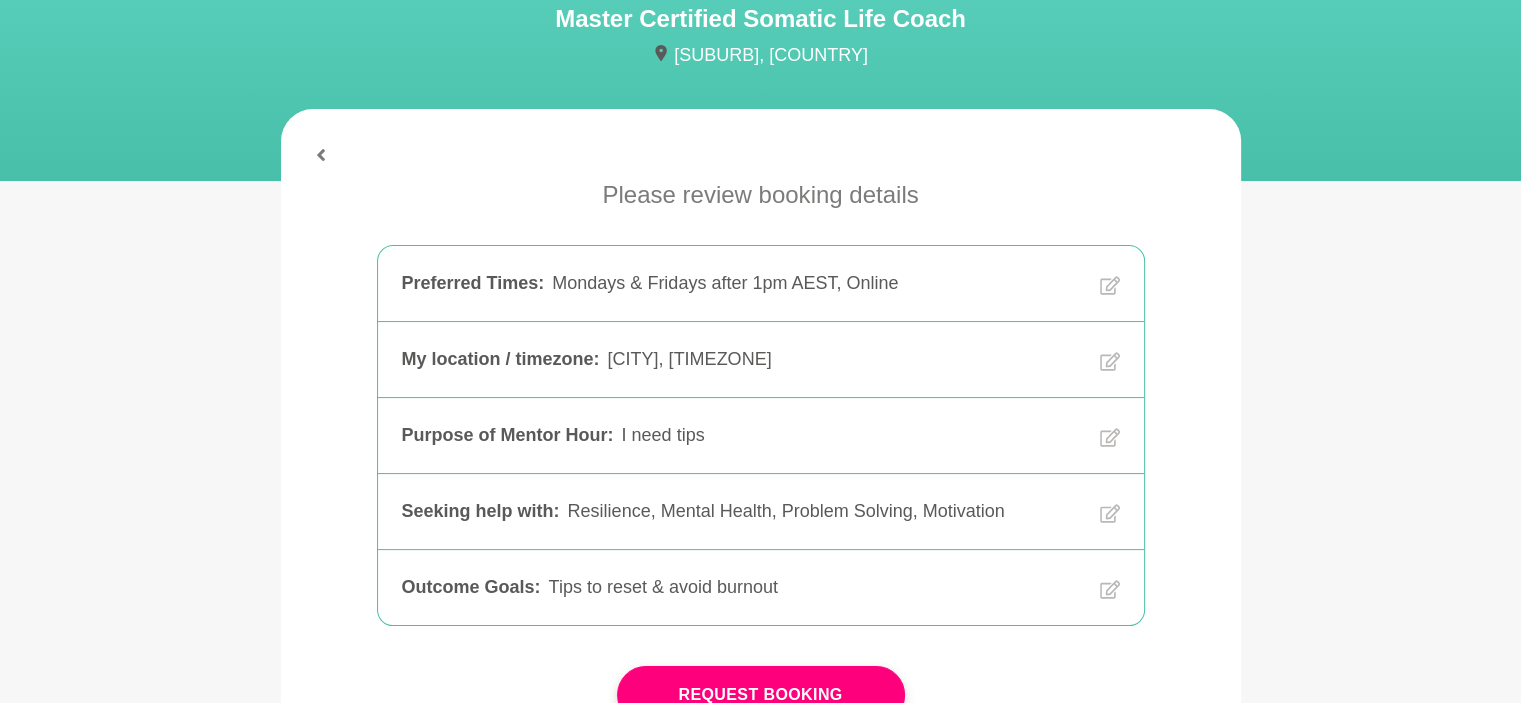 scroll, scrollTop: 400, scrollLeft: 0, axis: vertical 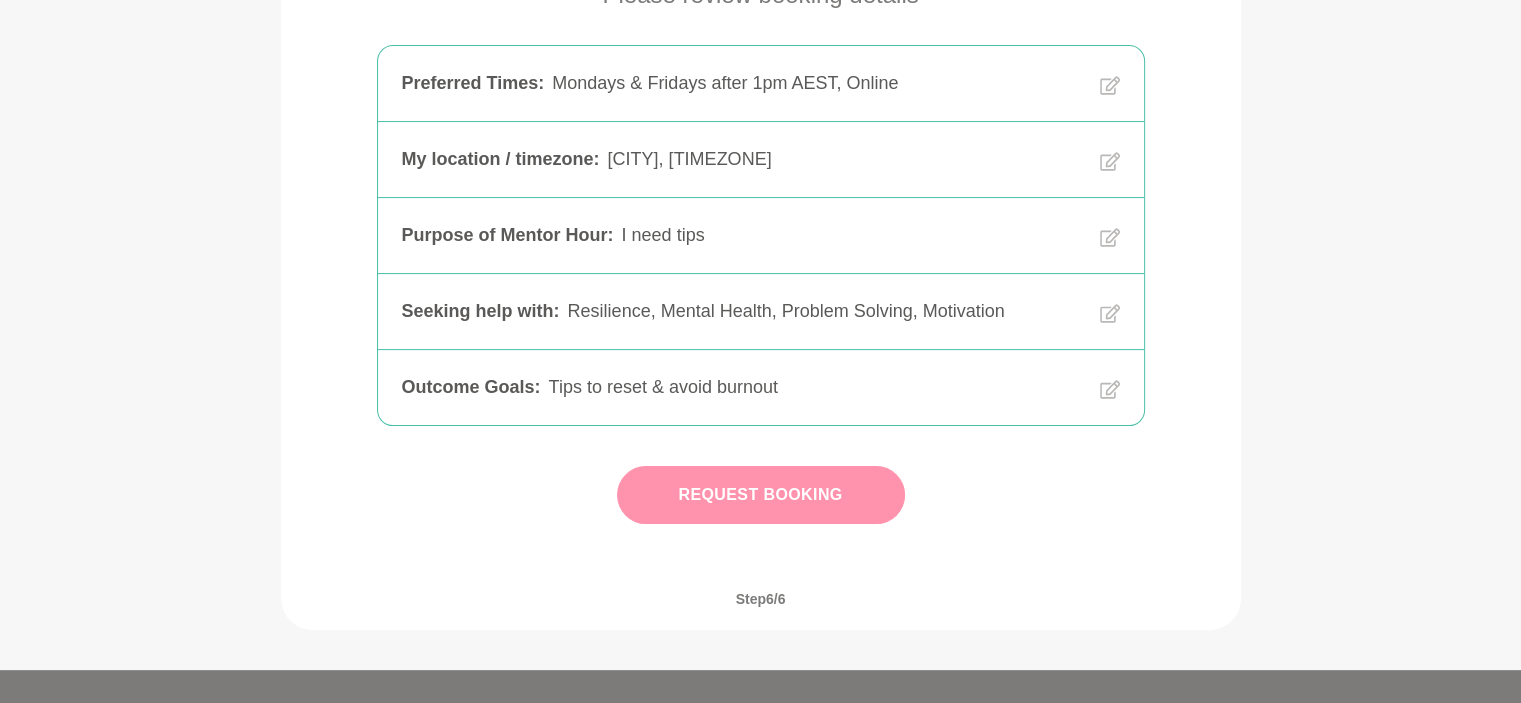 click on "Request Booking" at bounding box center [761, 495] 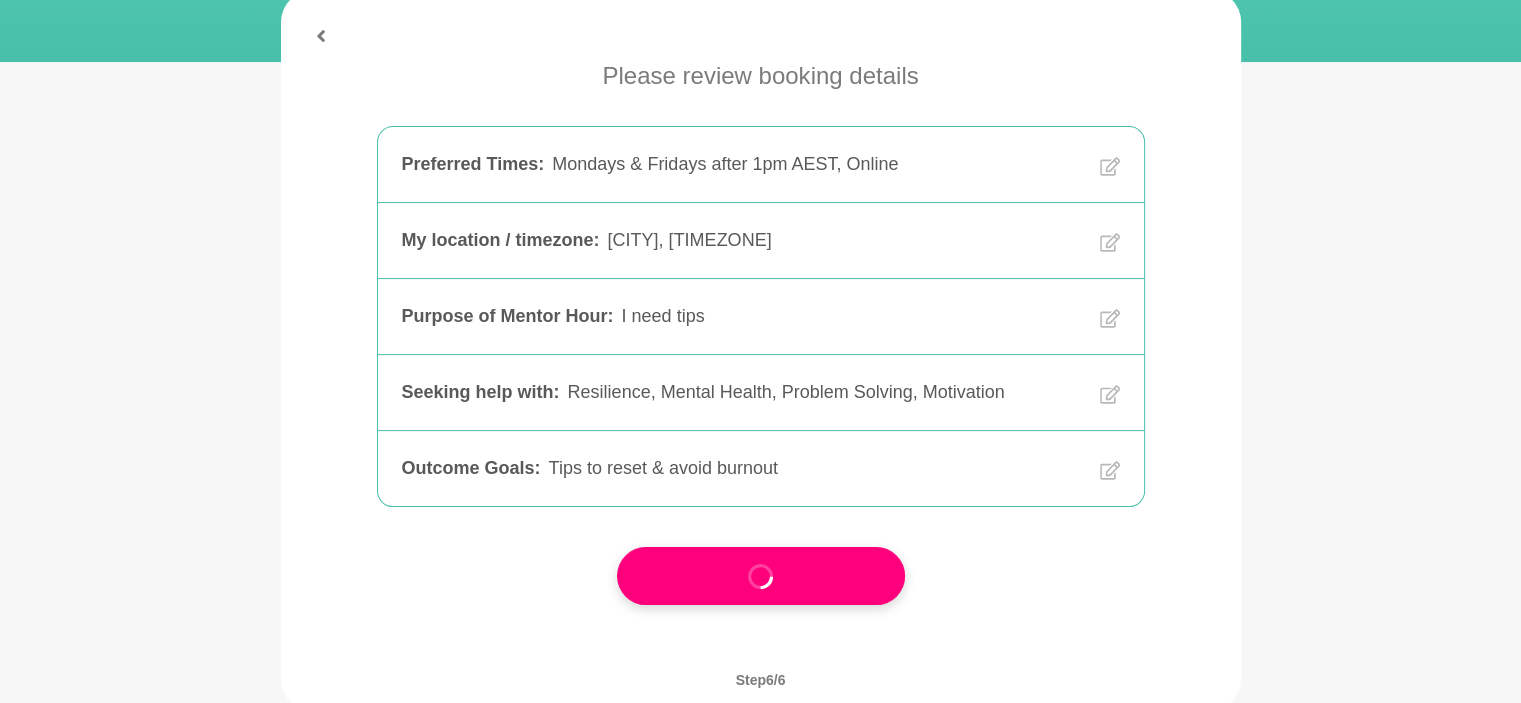 scroll, scrollTop: 500, scrollLeft: 0, axis: vertical 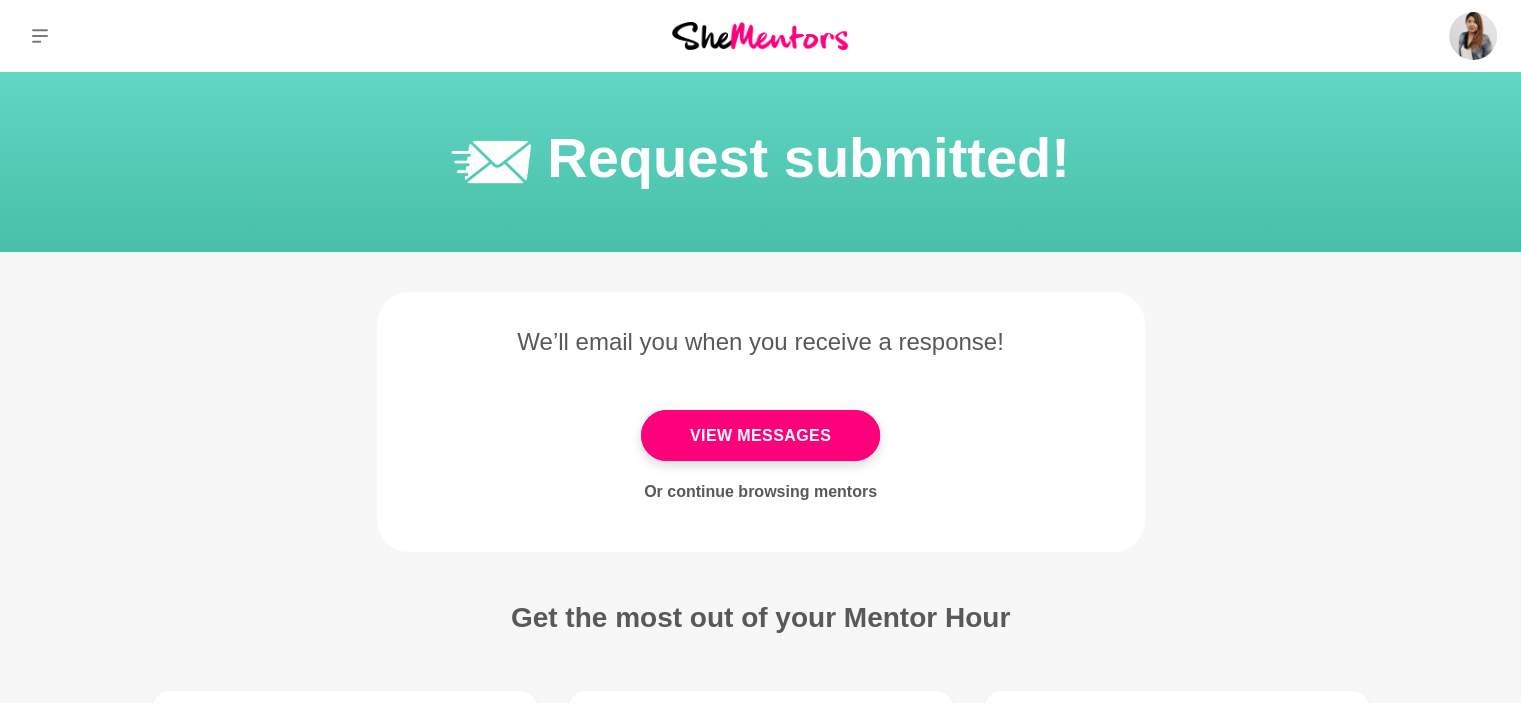 click on "Or continue browsing mentors" at bounding box center (760, 491) 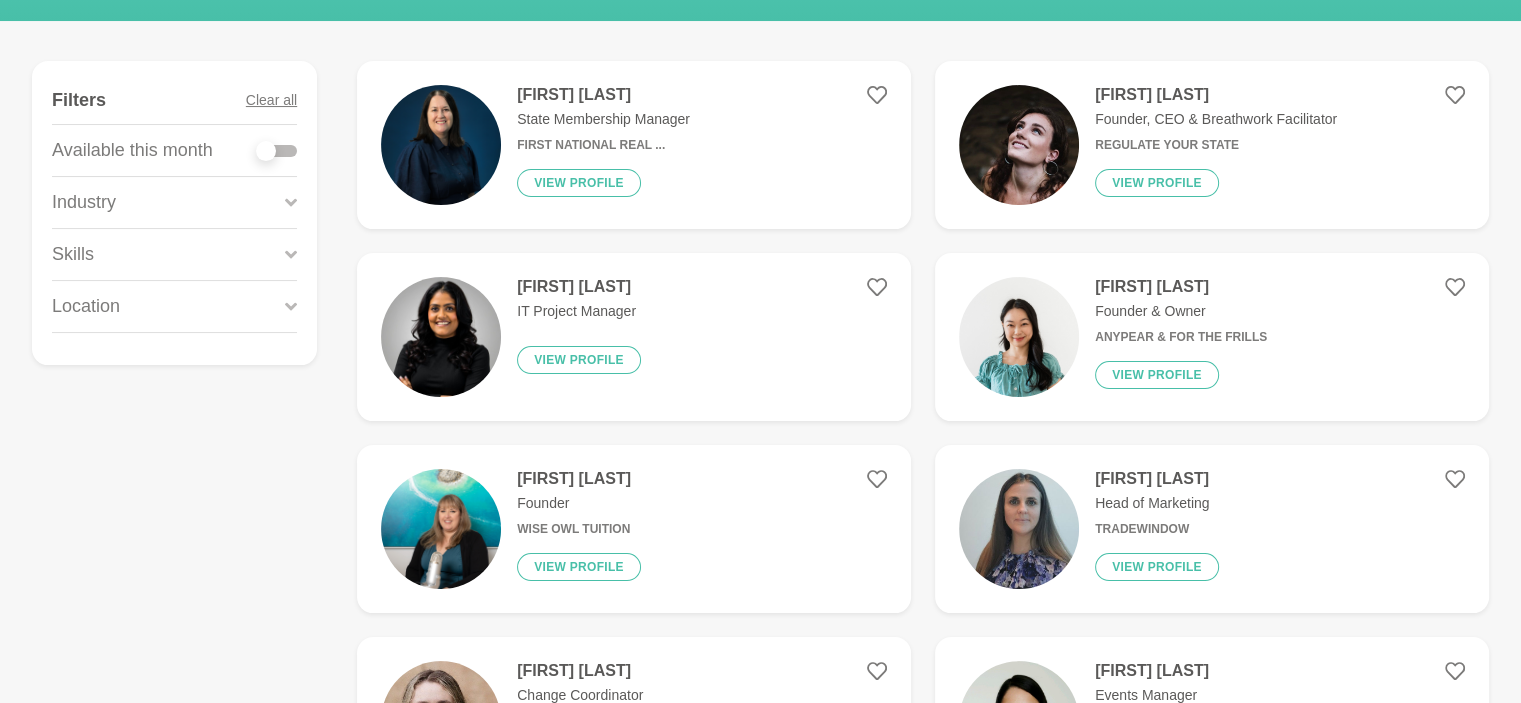 scroll, scrollTop: 300, scrollLeft: 0, axis: vertical 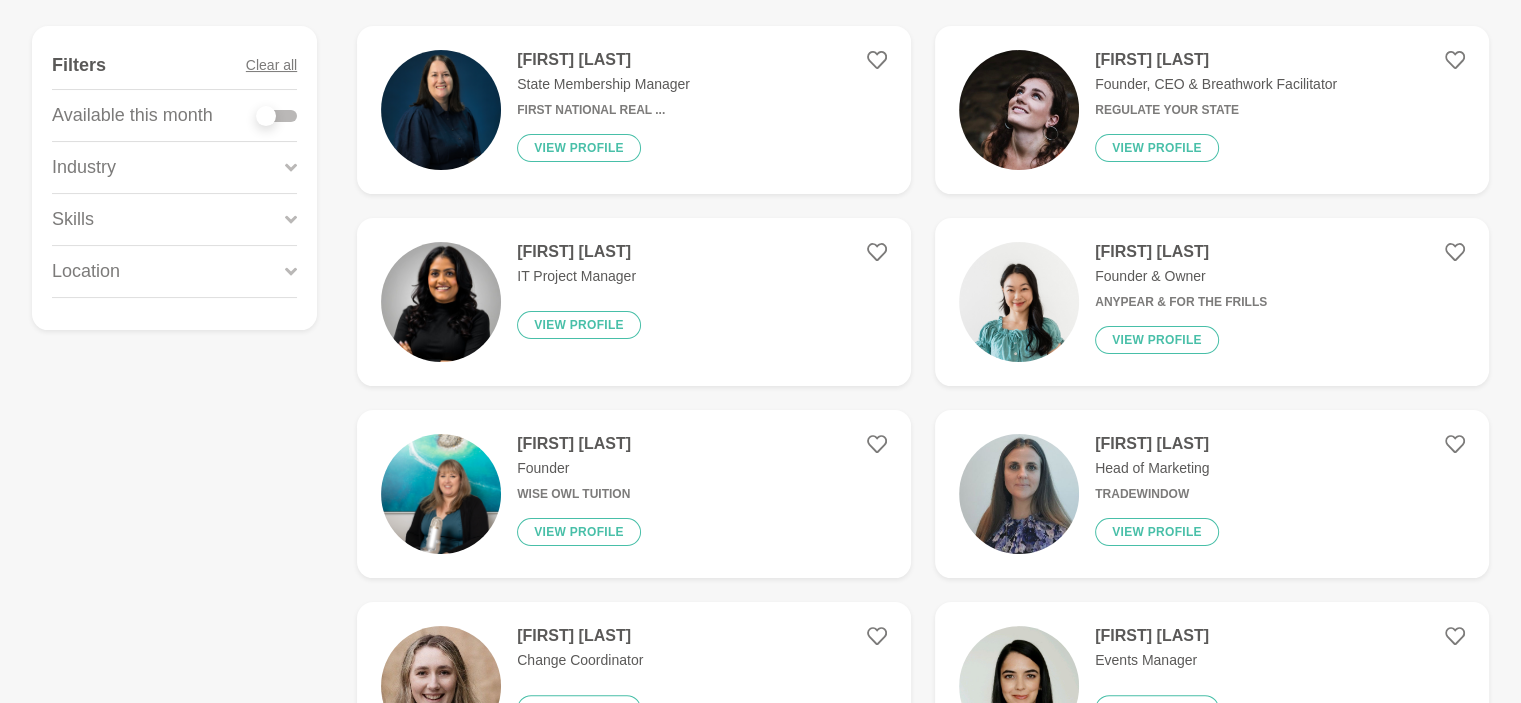 click on "[FIRST] [LAST] Head of Marketing TradeWindow View profile" at bounding box center (1212, 494) 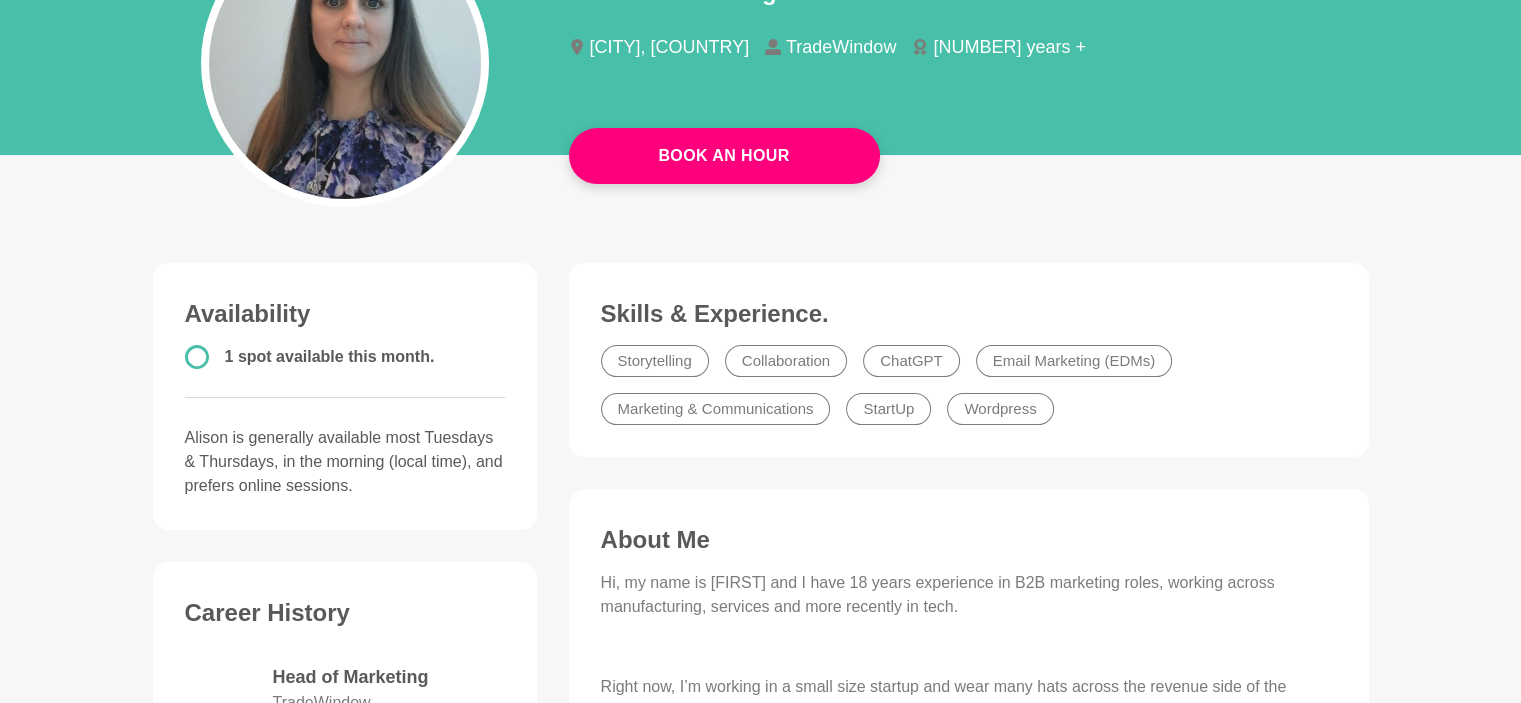scroll, scrollTop: 0, scrollLeft: 0, axis: both 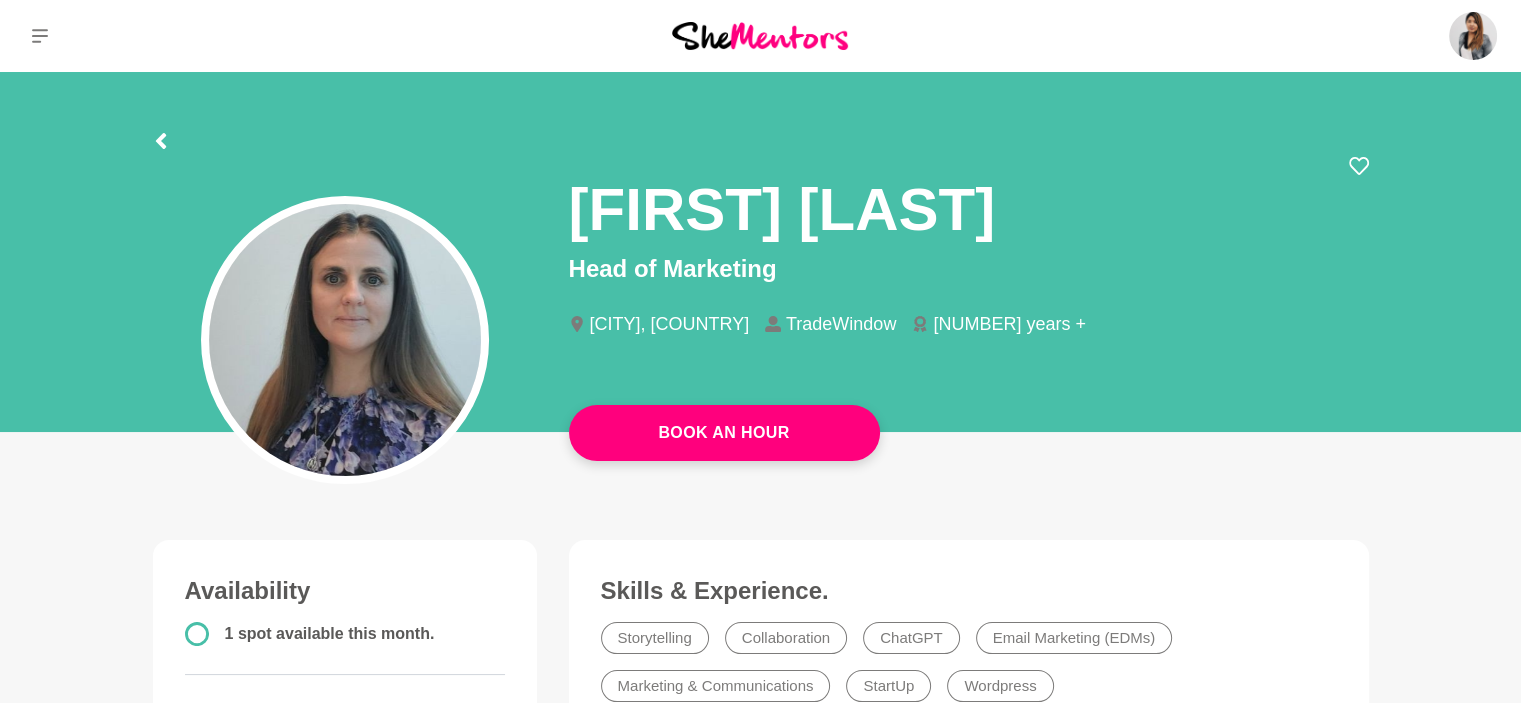 click at bounding box center (760, 35) 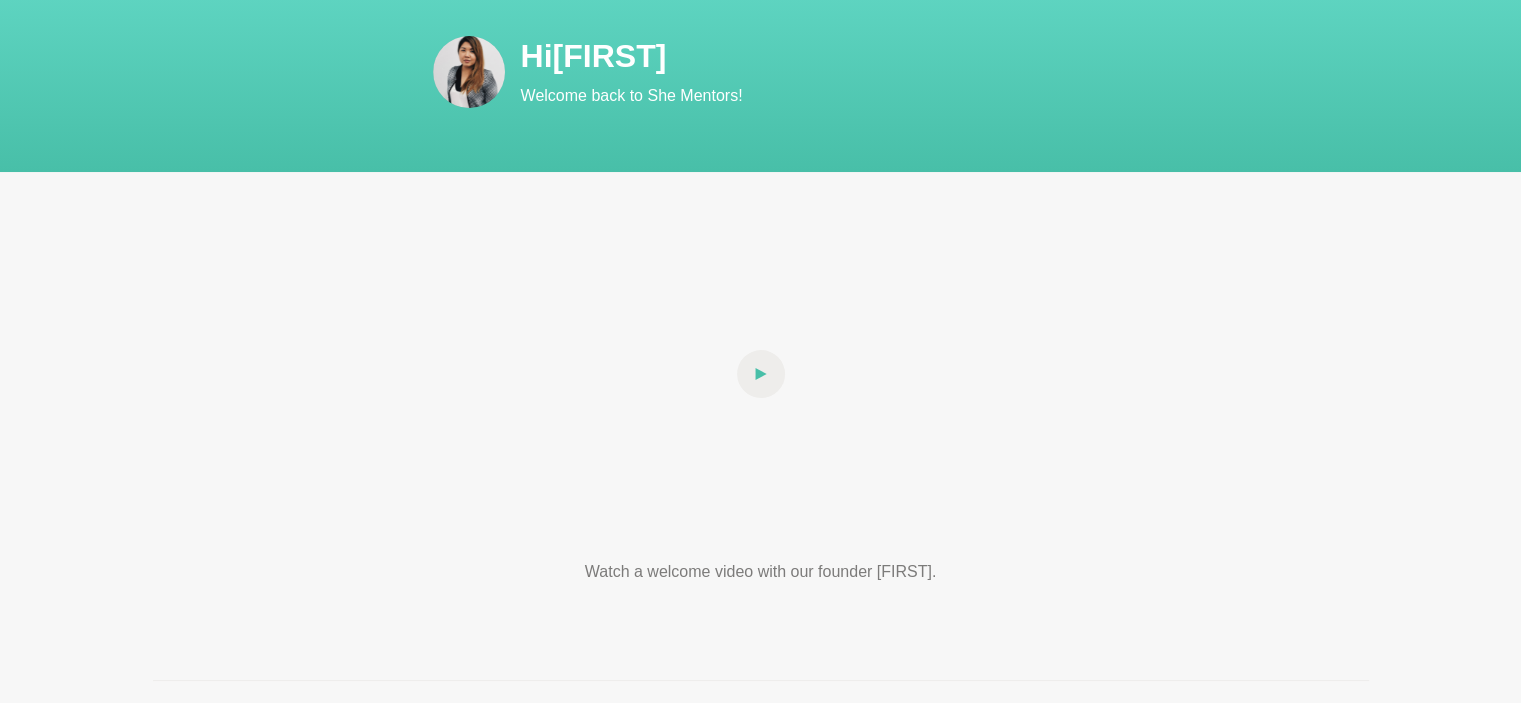 scroll, scrollTop: 0, scrollLeft: 0, axis: both 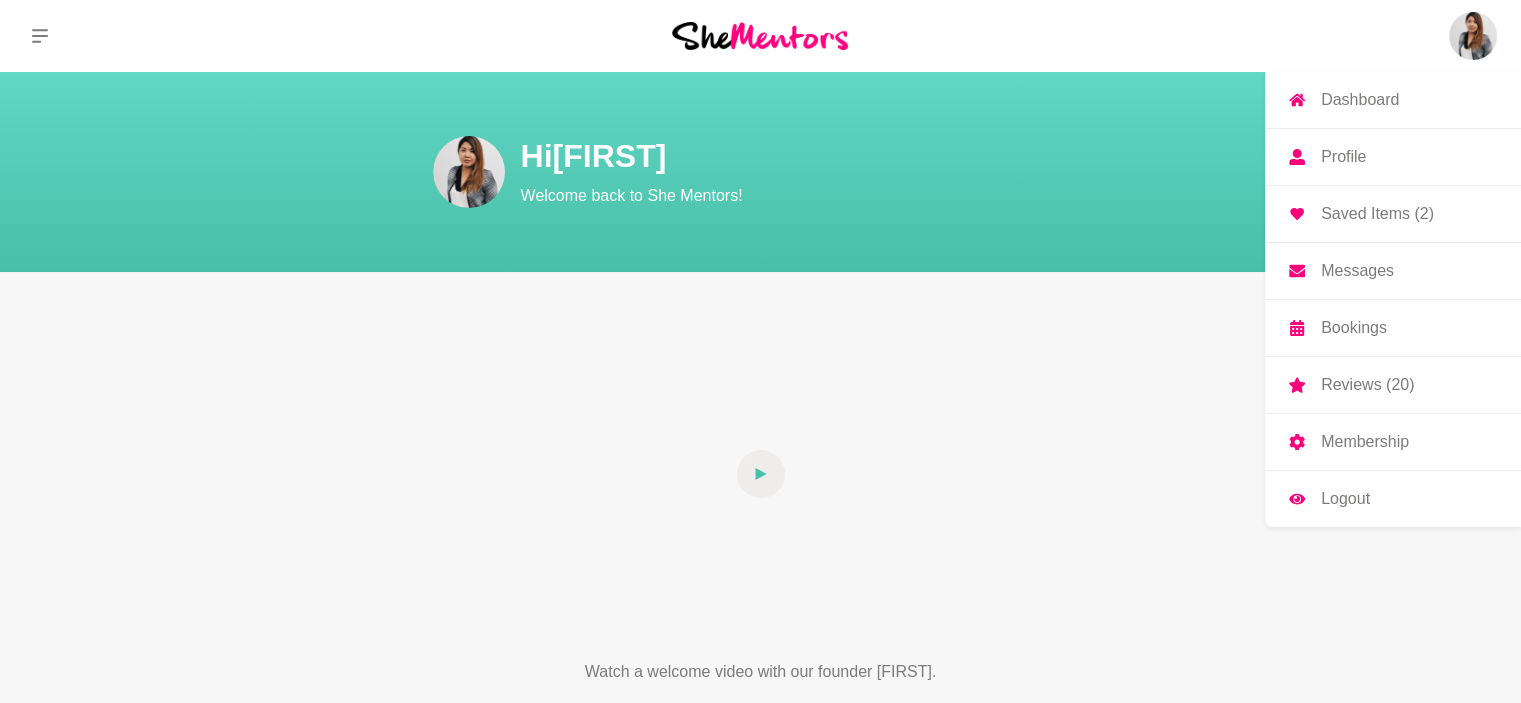 click on "Reviews (20)" at bounding box center [1393, 385] 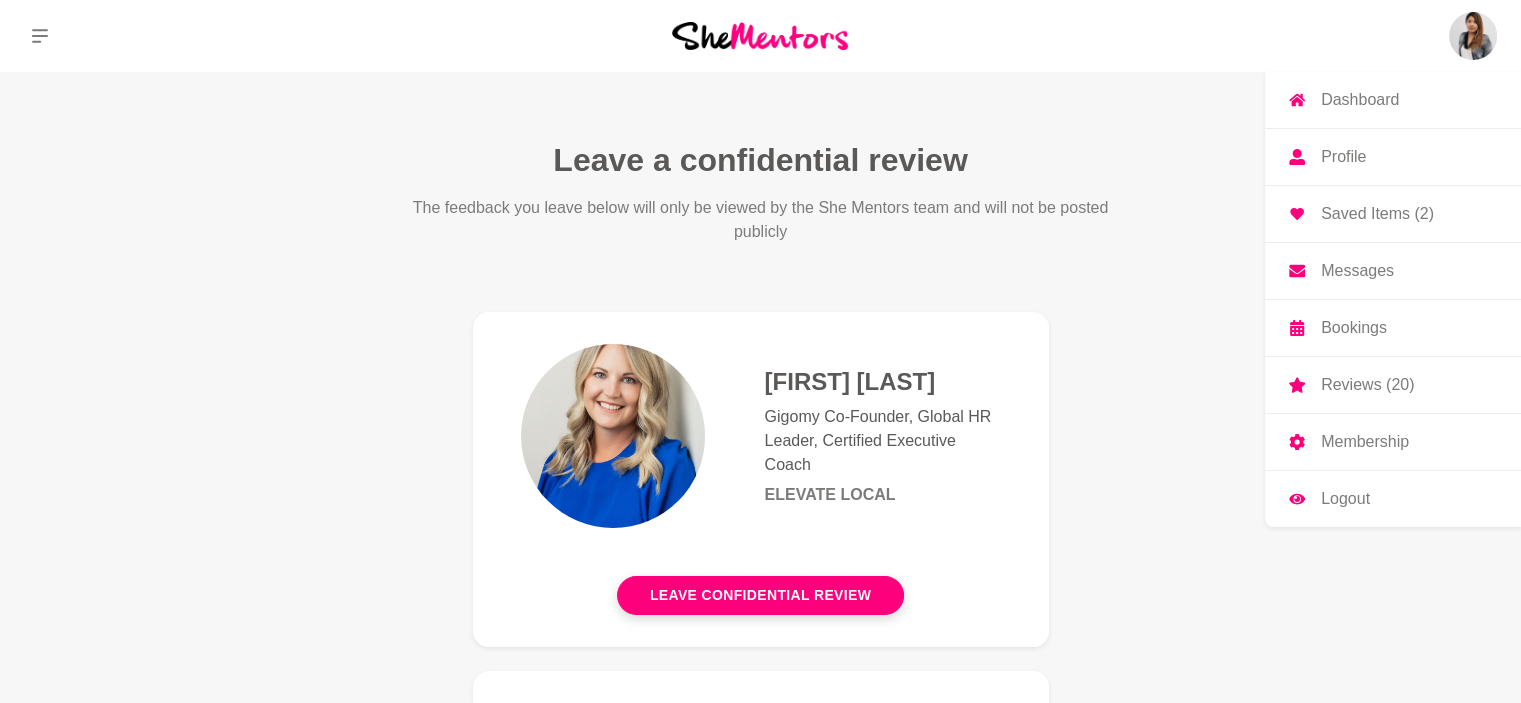 click on "Messages" at bounding box center [1357, 271] 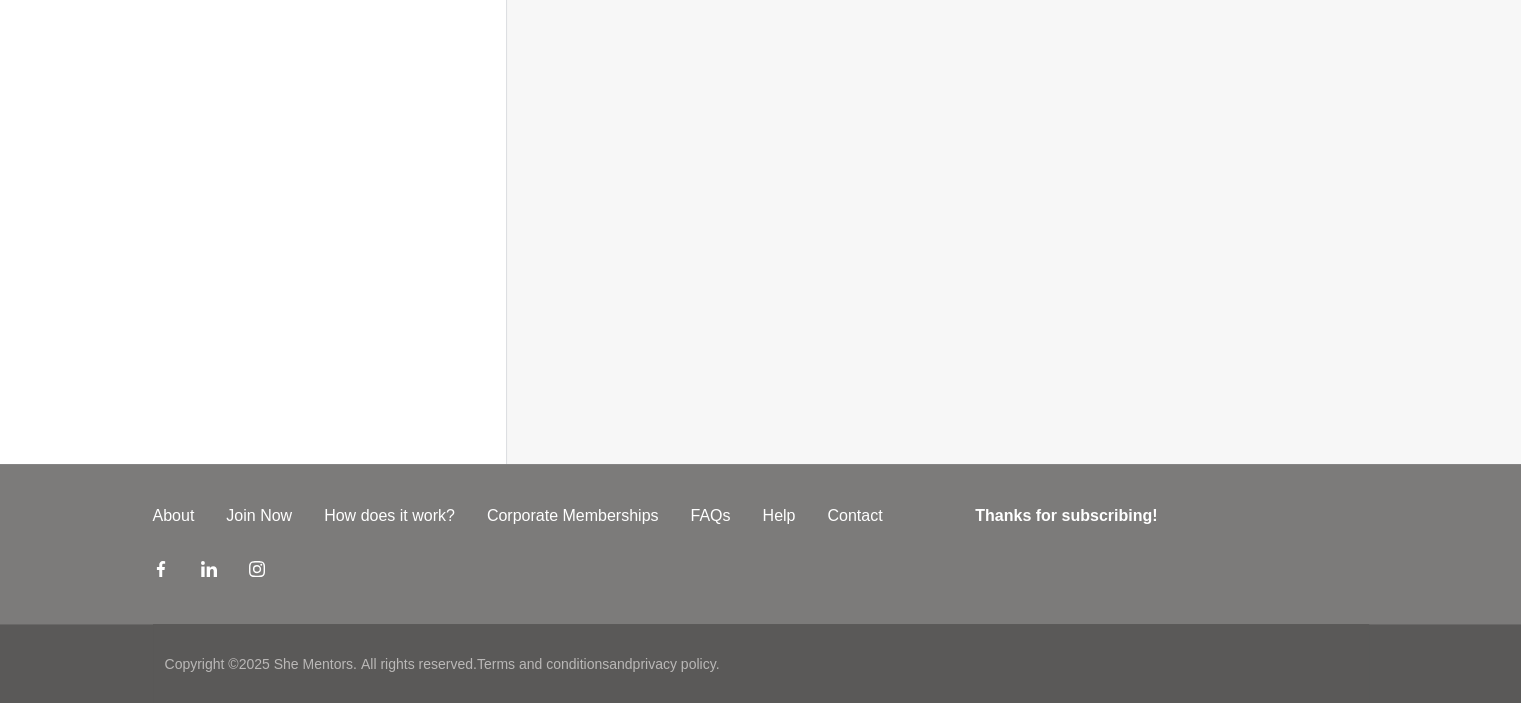 scroll, scrollTop: 0, scrollLeft: 0, axis: both 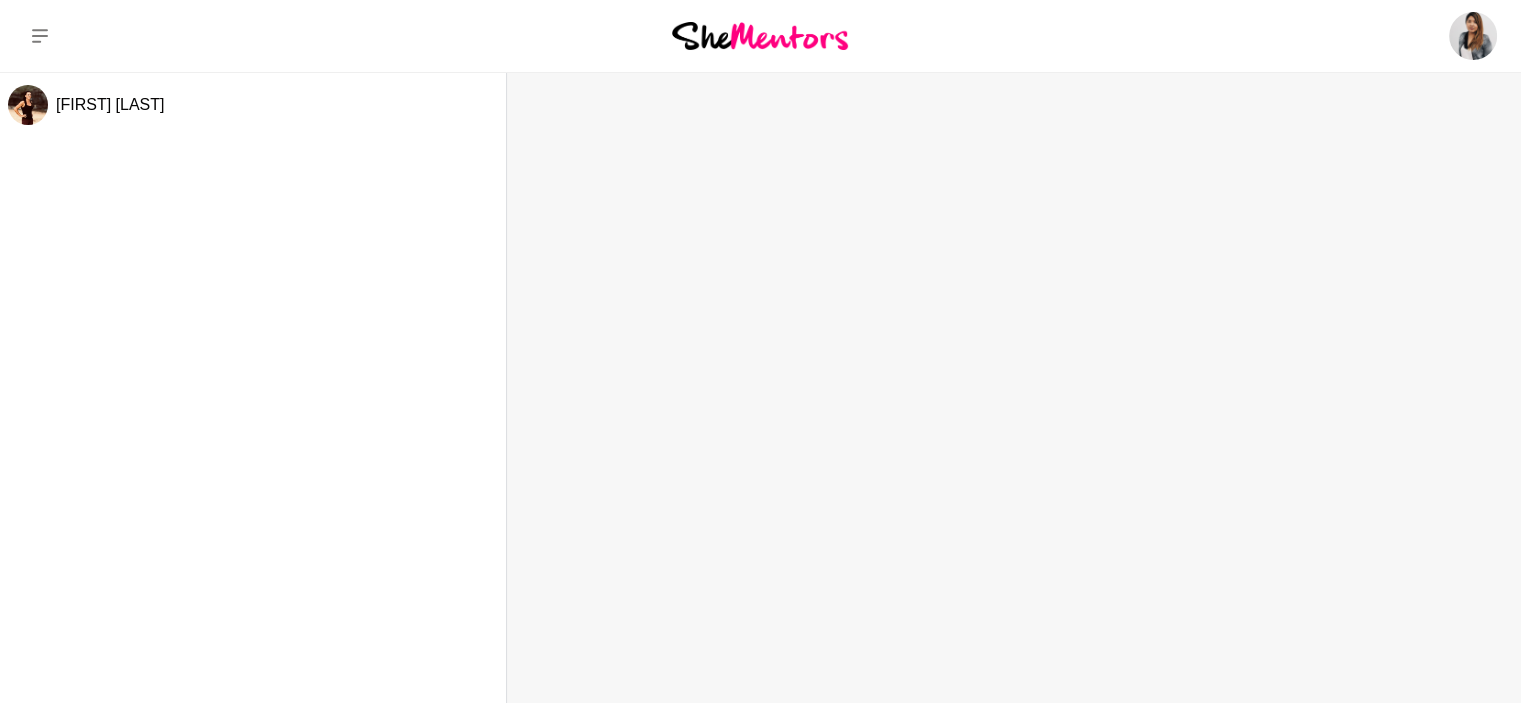 click at bounding box center (760, 35) 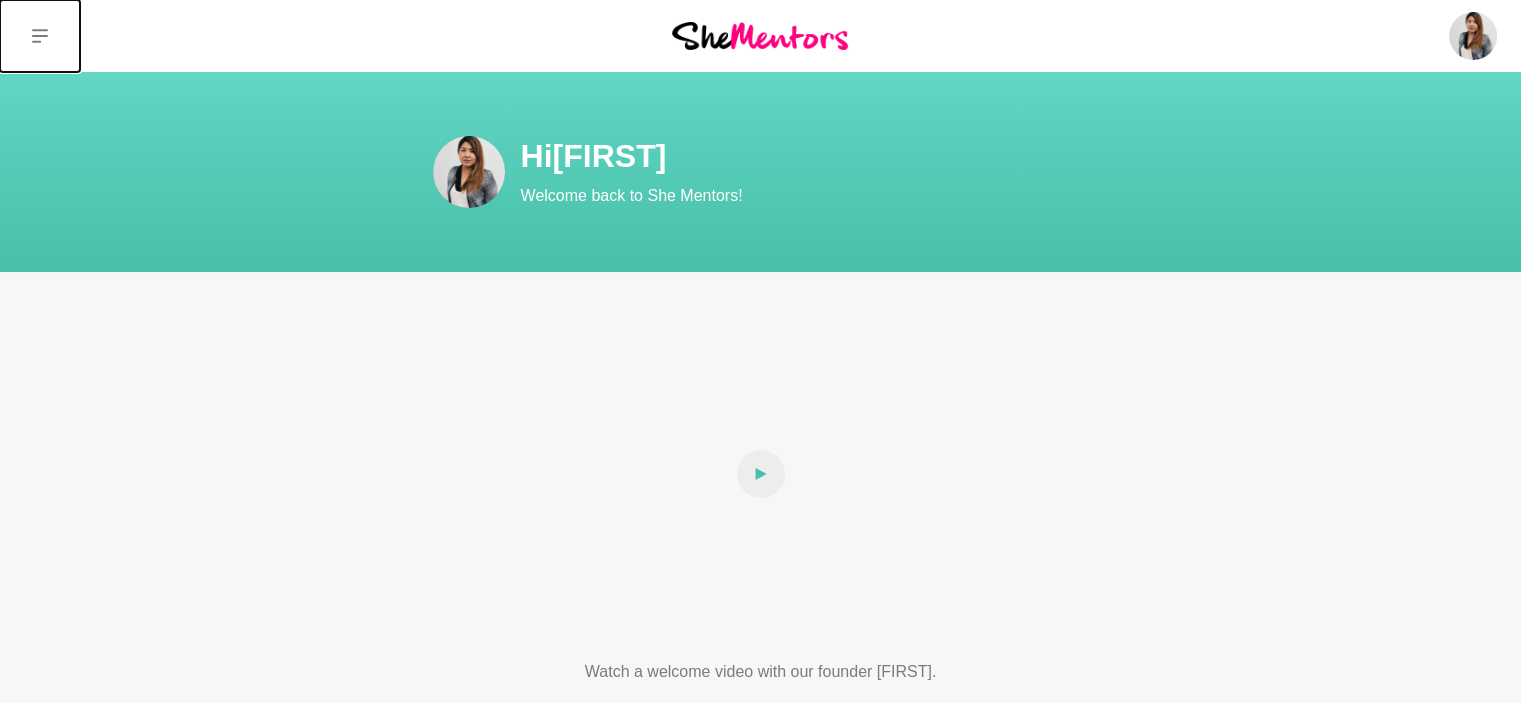 click at bounding box center [40, 36] 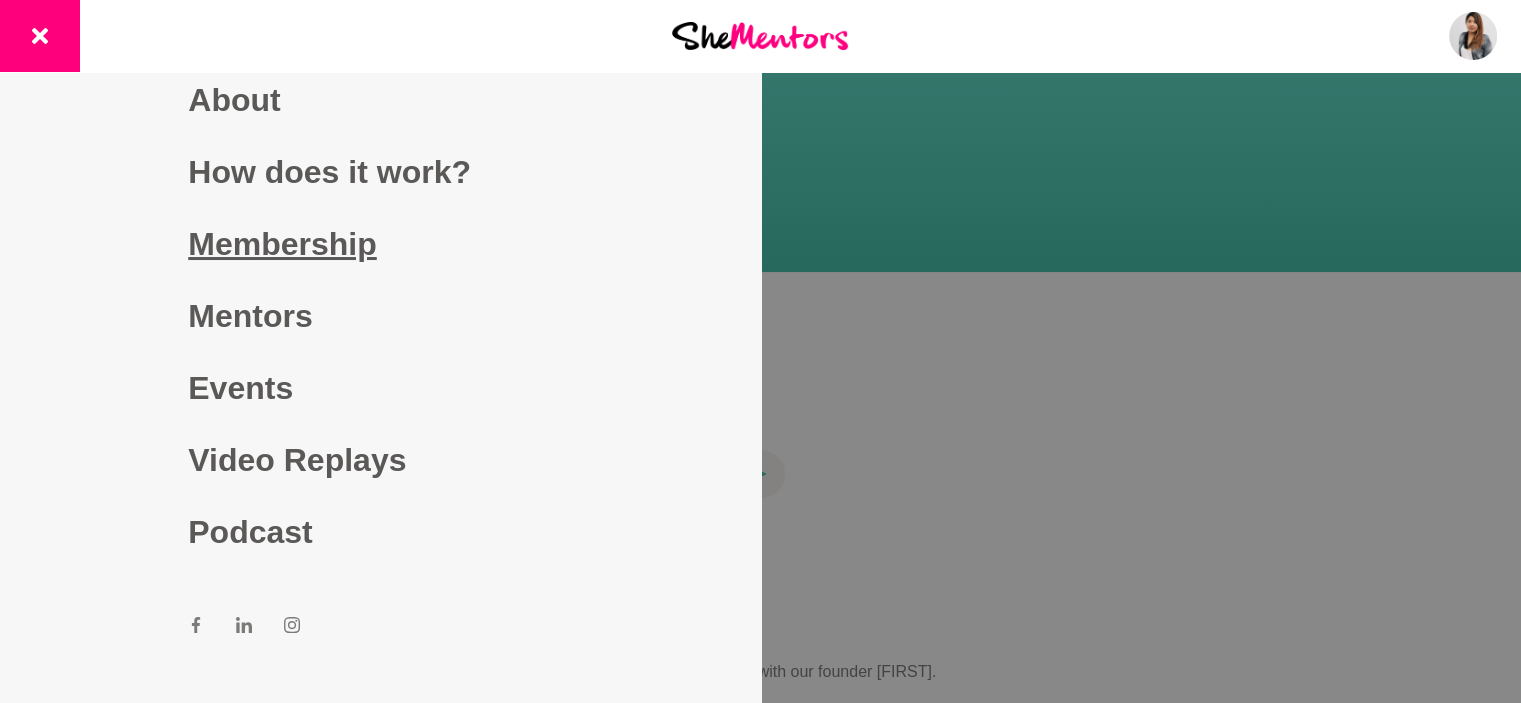 click on "Membership" at bounding box center (380, 244) 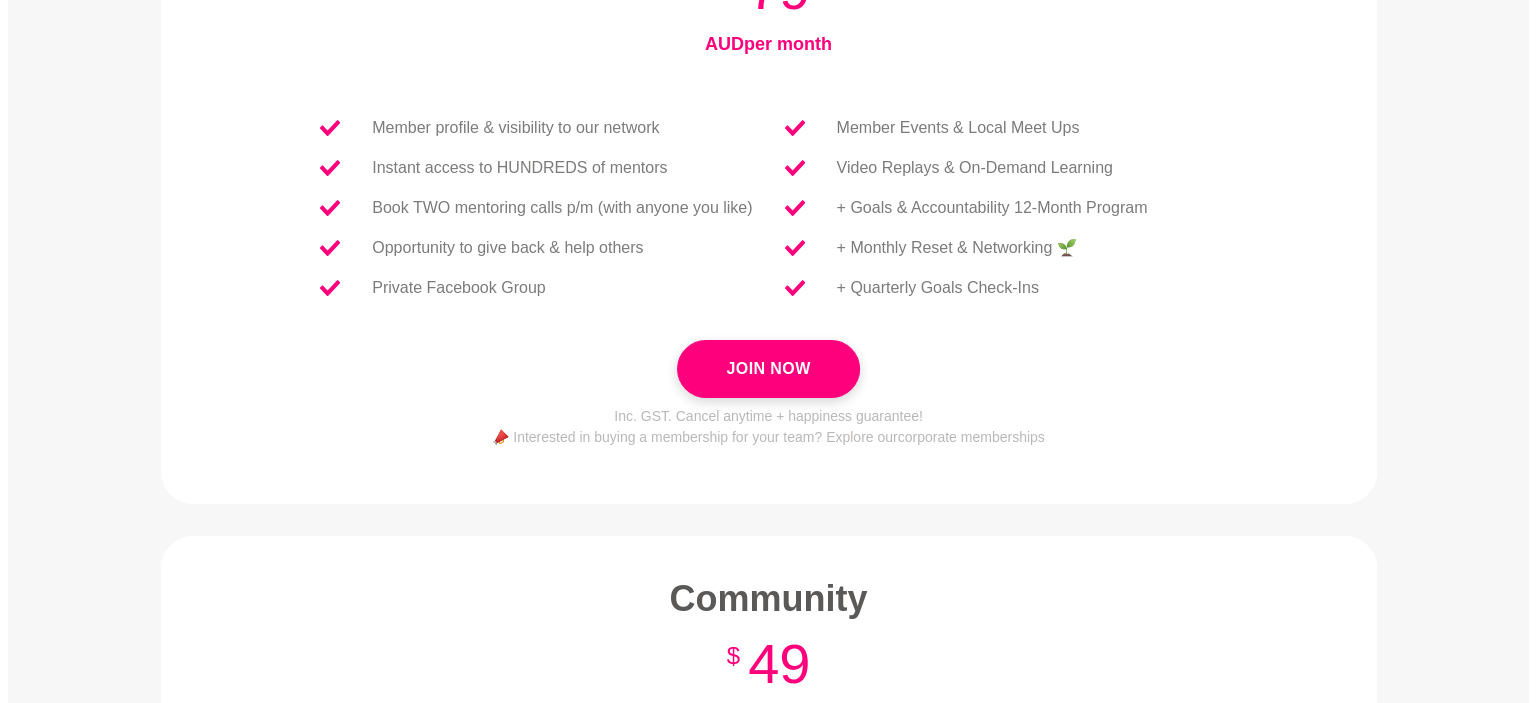 scroll, scrollTop: 0, scrollLeft: 0, axis: both 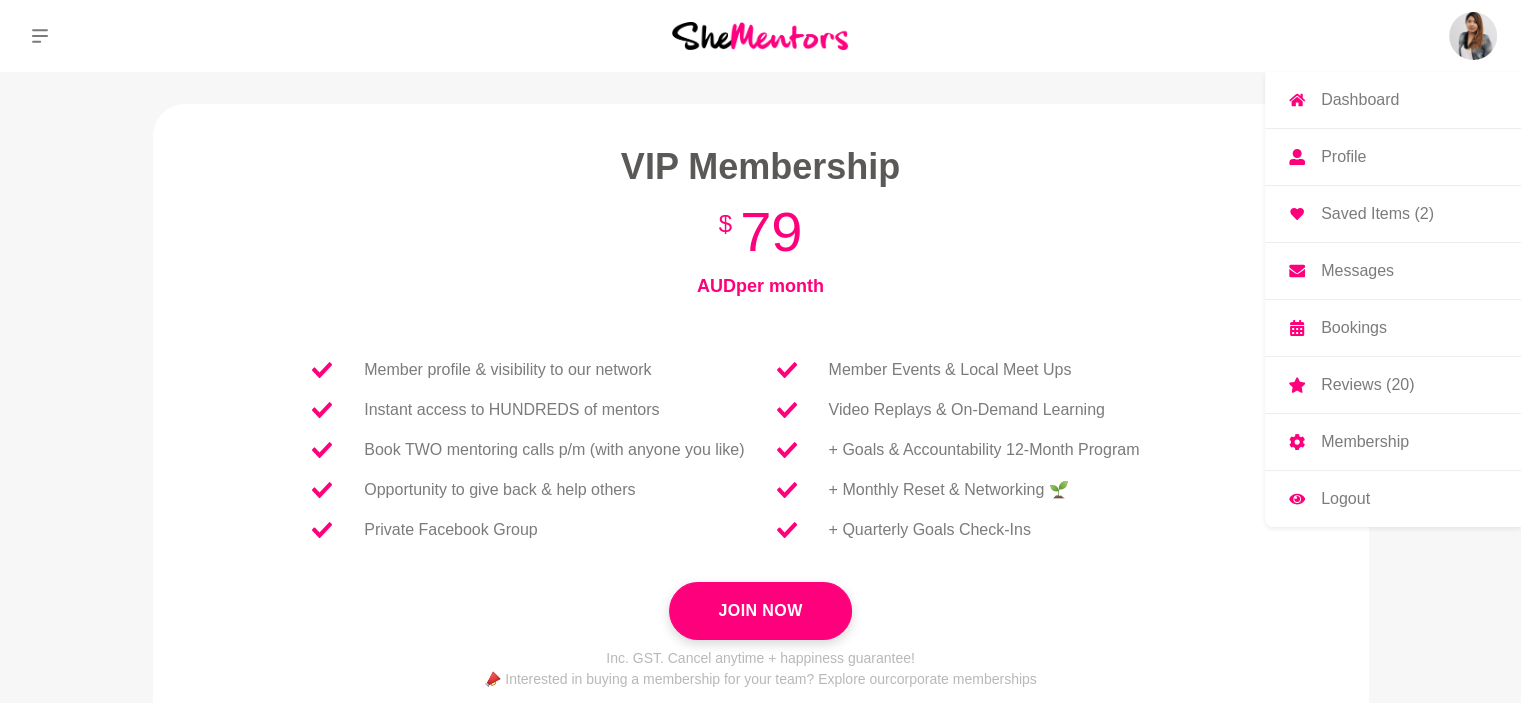 click at bounding box center (1473, 36) 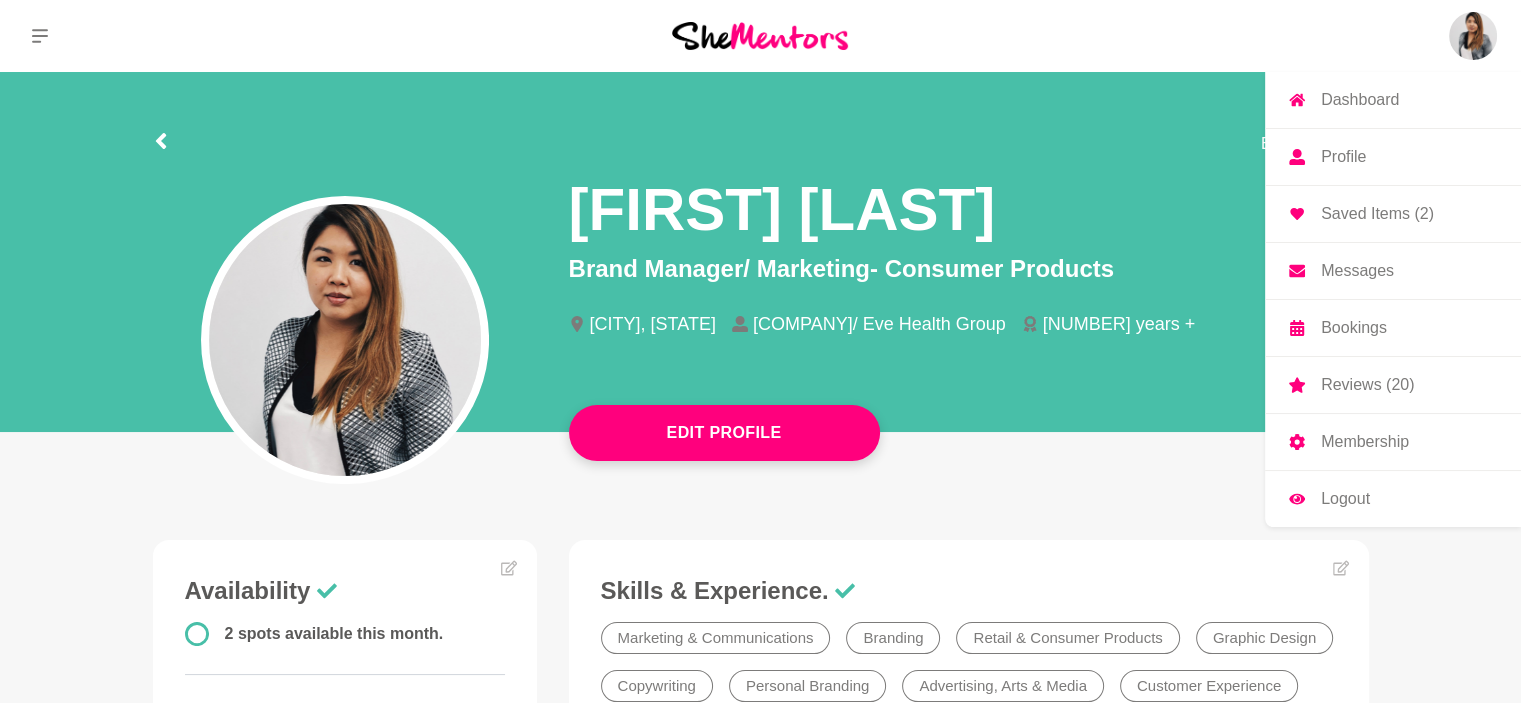 click on "Membership" at bounding box center (1365, 442) 